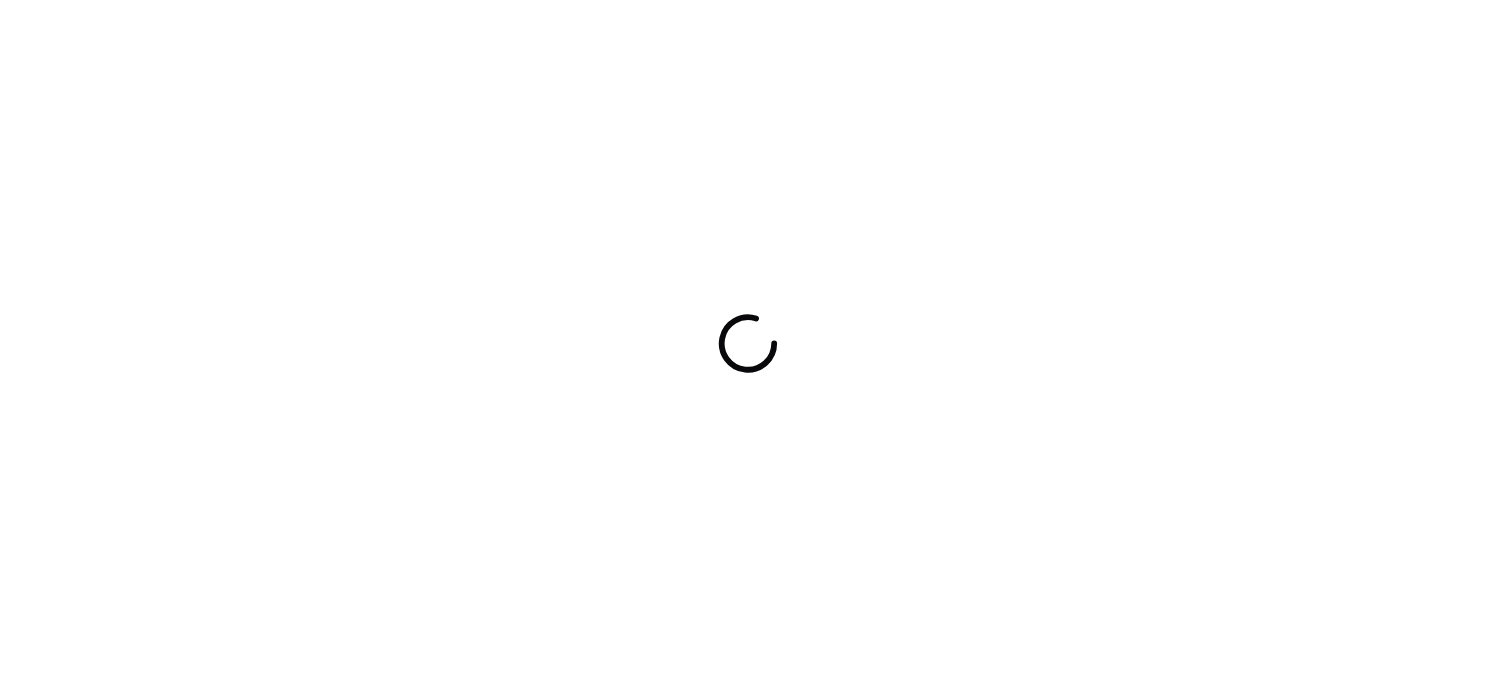 scroll, scrollTop: 0, scrollLeft: 0, axis: both 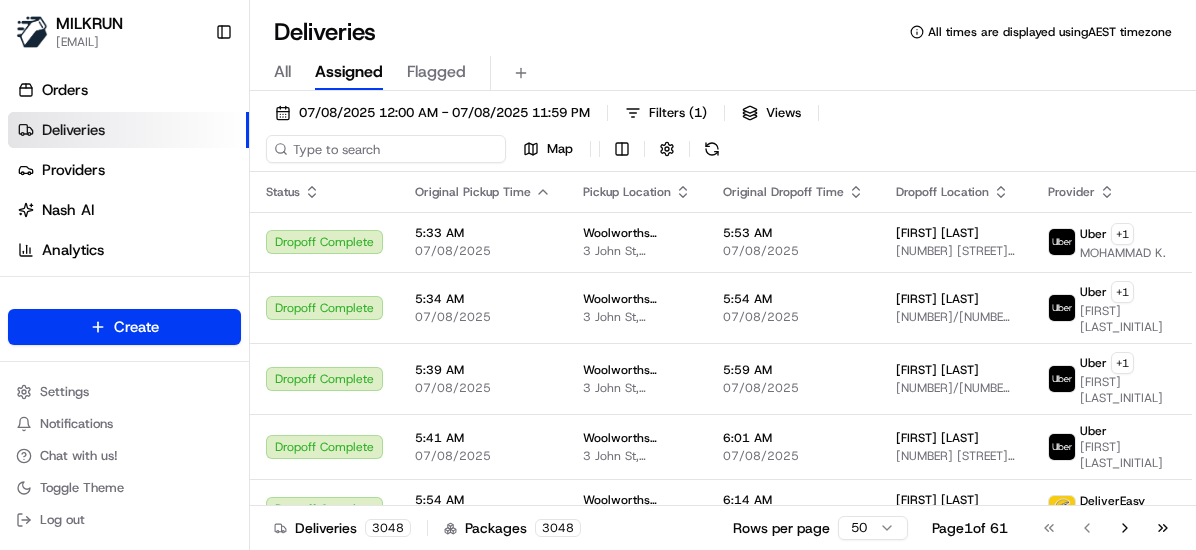click at bounding box center [386, 149] 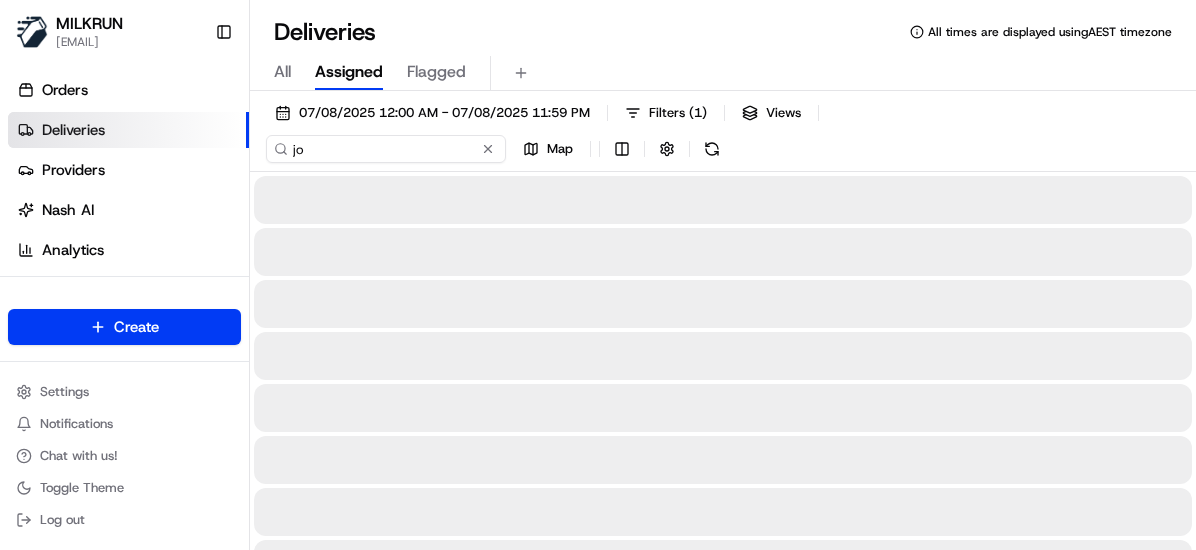 type on "j" 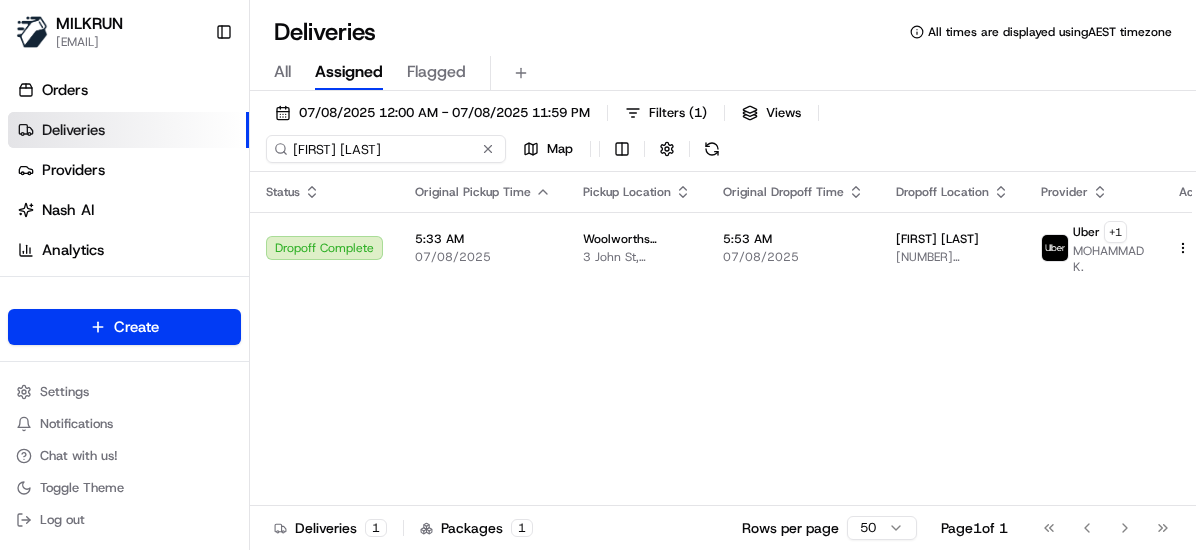 type on "jo michaels" 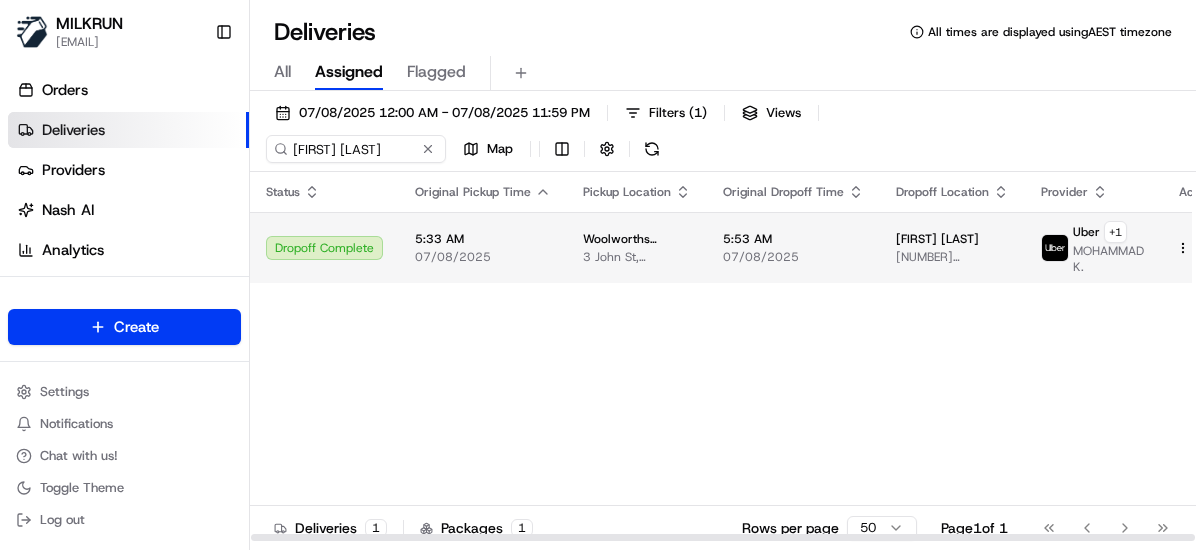 click on "3 John St, Wellington, Wellington 6021, NZ" at bounding box center (637, 257) 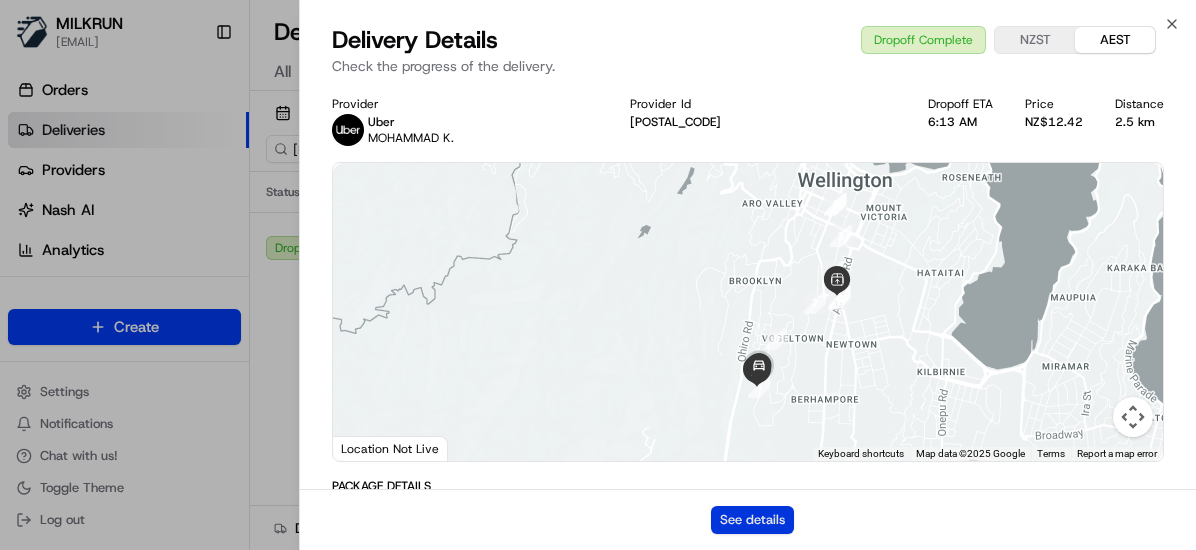 click on "See details" at bounding box center (752, 520) 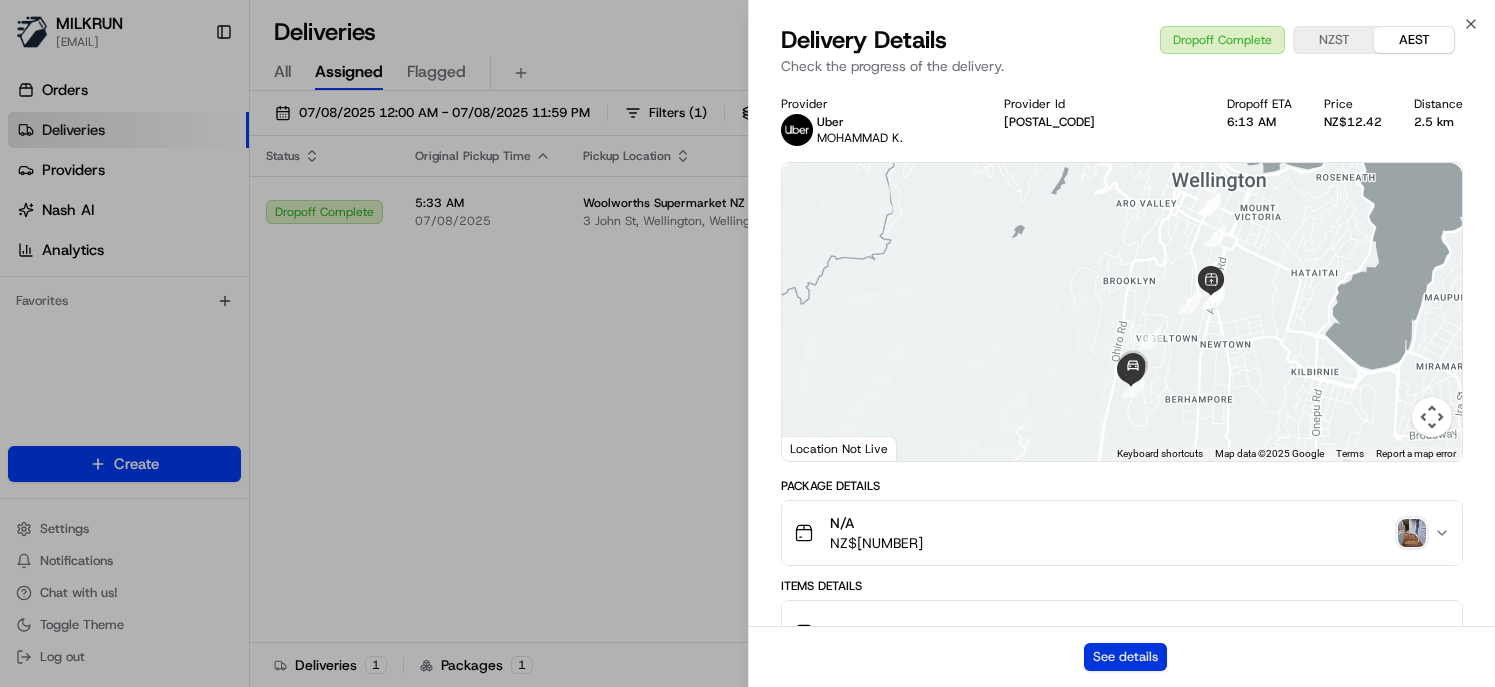 click on "See details" at bounding box center [1125, 657] 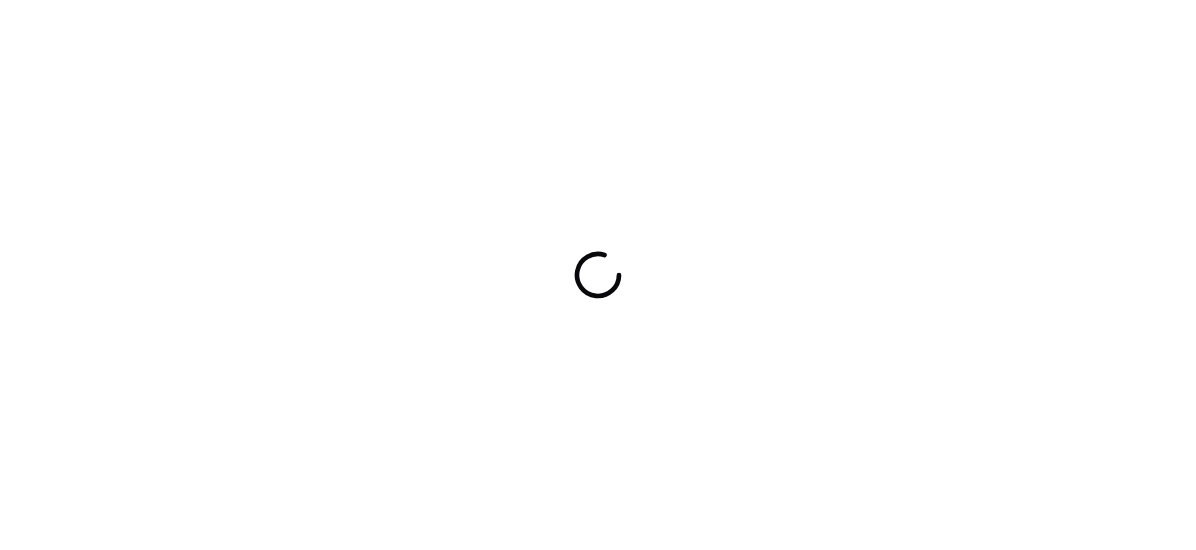 scroll, scrollTop: 0, scrollLeft: 0, axis: both 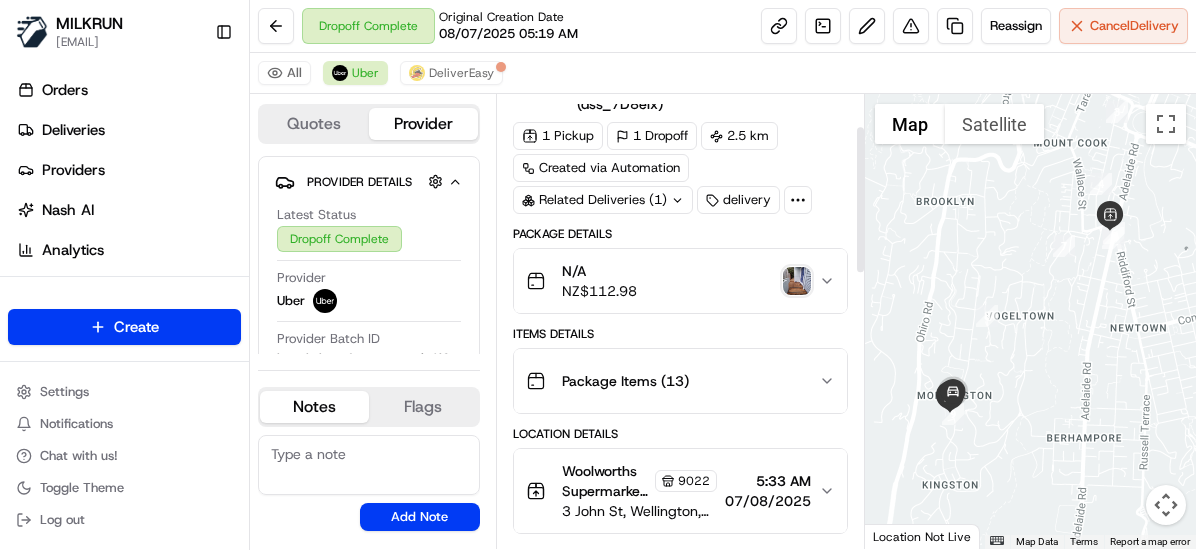 click on "N/A NZ$ 112.98" at bounding box center (672, 281) 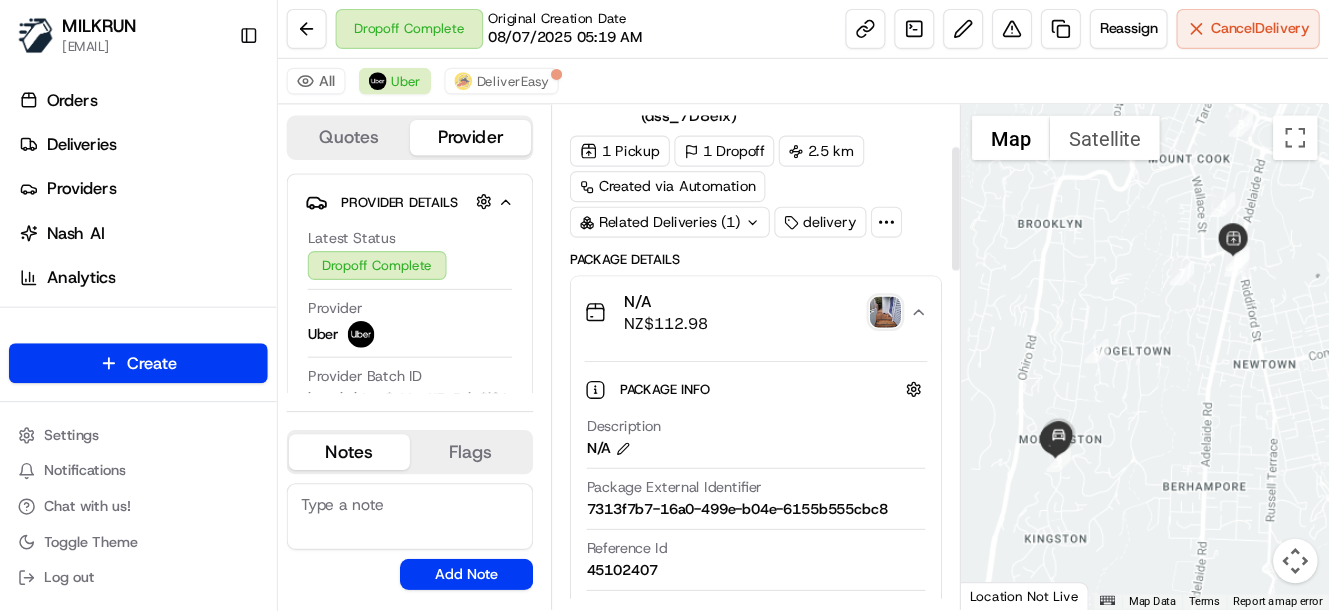 scroll, scrollTop: 300, scrollLeft: 0, axis: vertical 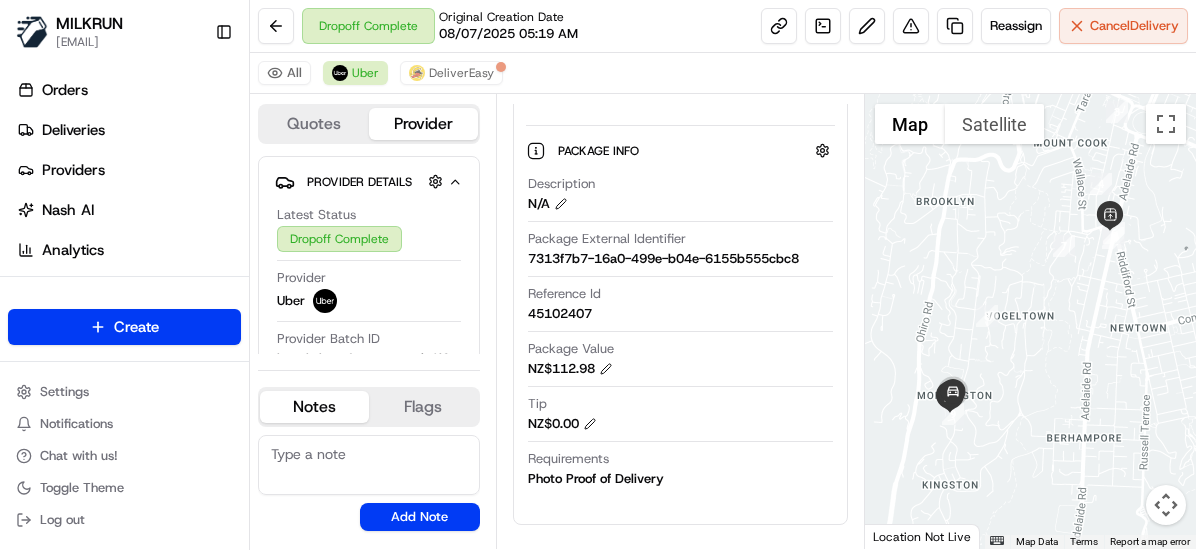 type 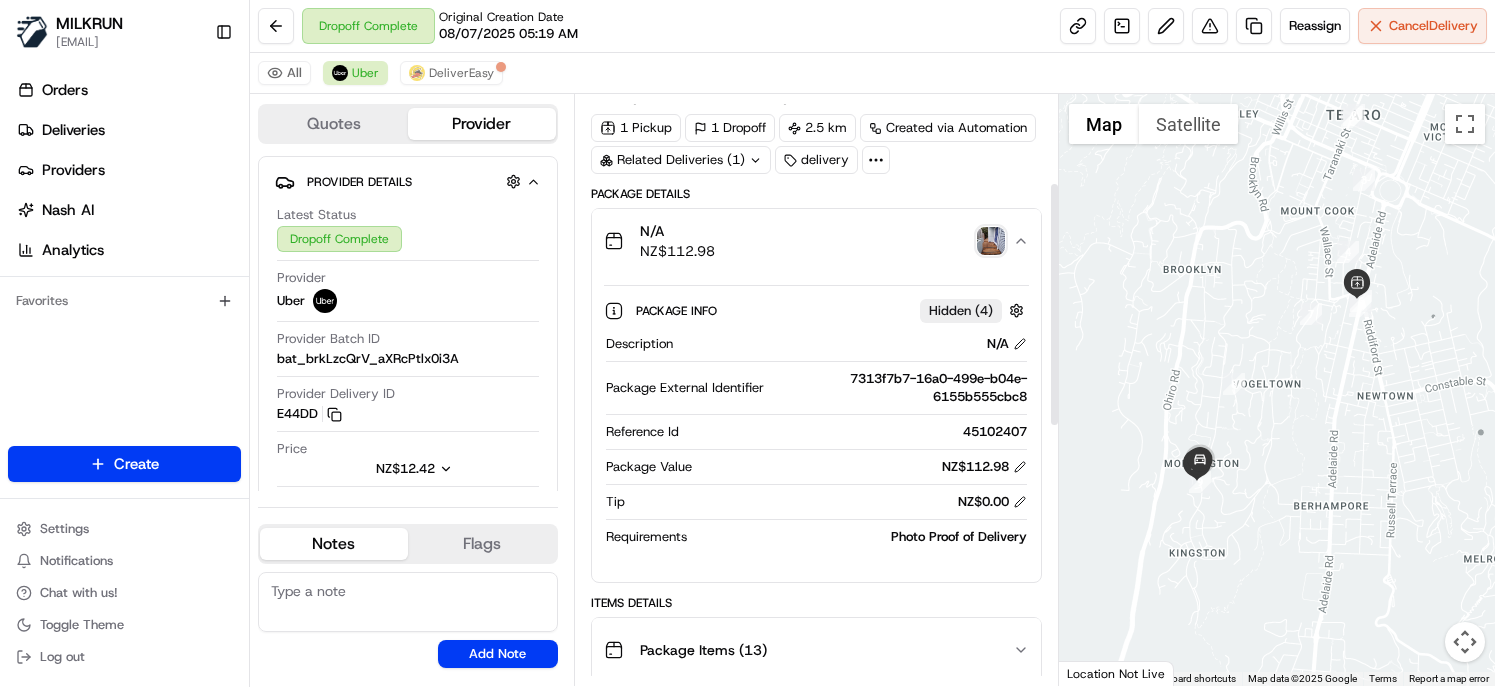 scroll, scrollTop: 49, scrollLeft: 0, axis: vertical 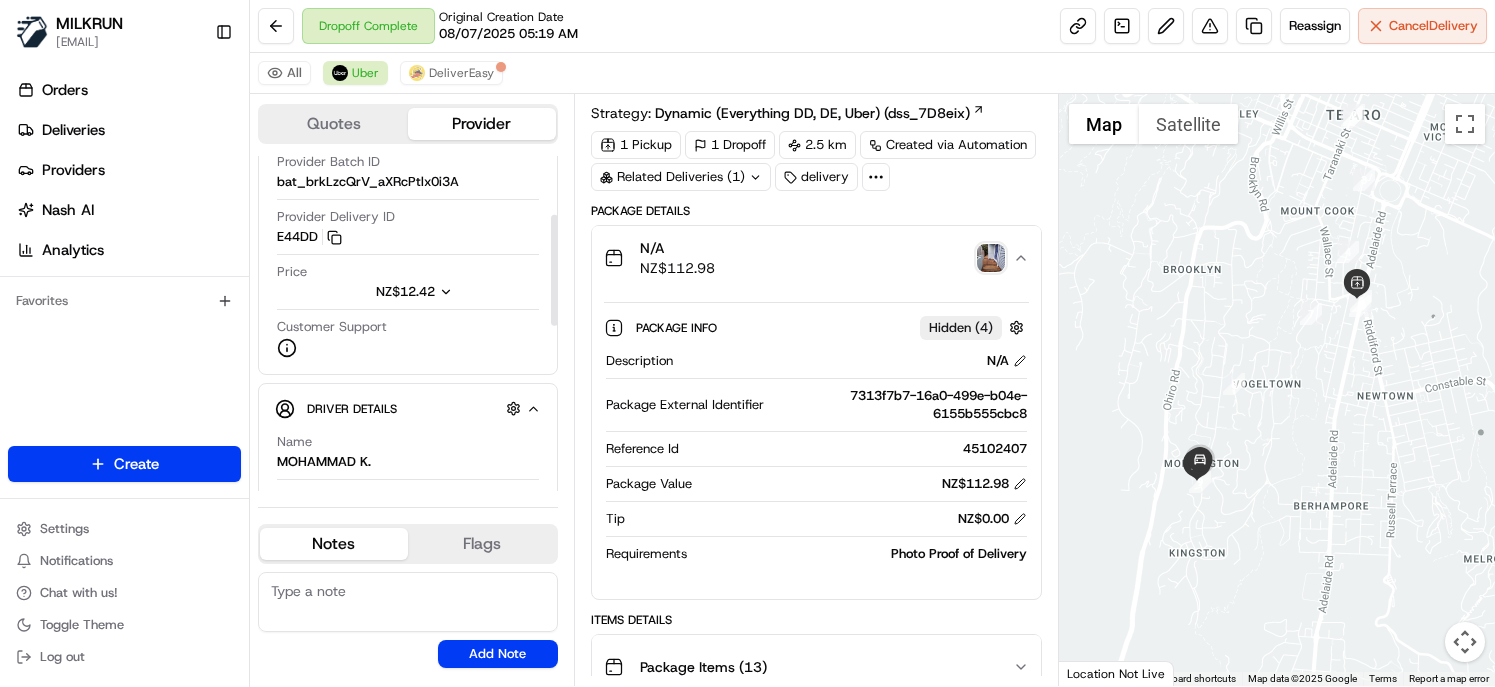 click on "Driver Details Hidden ( 4 )" at bounding box center [416, 408] 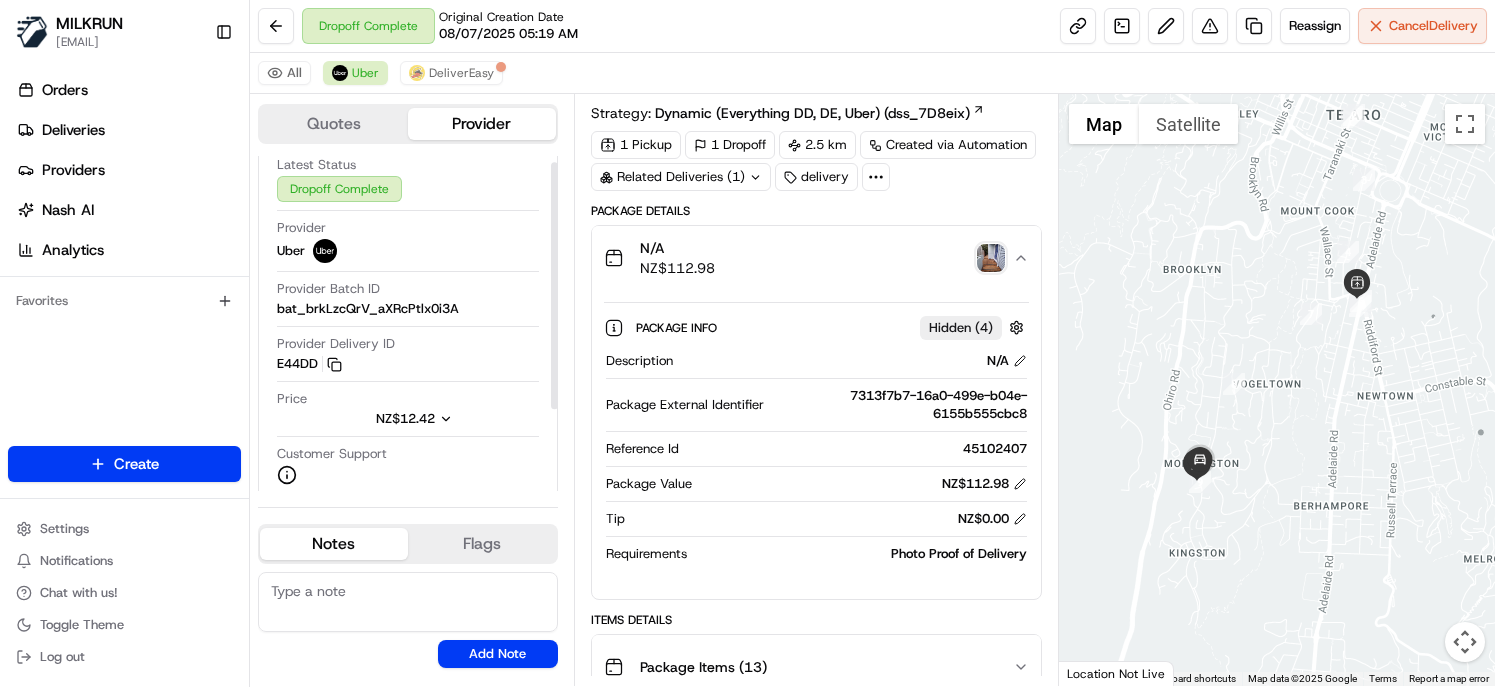 scroll, scrollTop: 120, scrollLeft: 0, axis: vertical 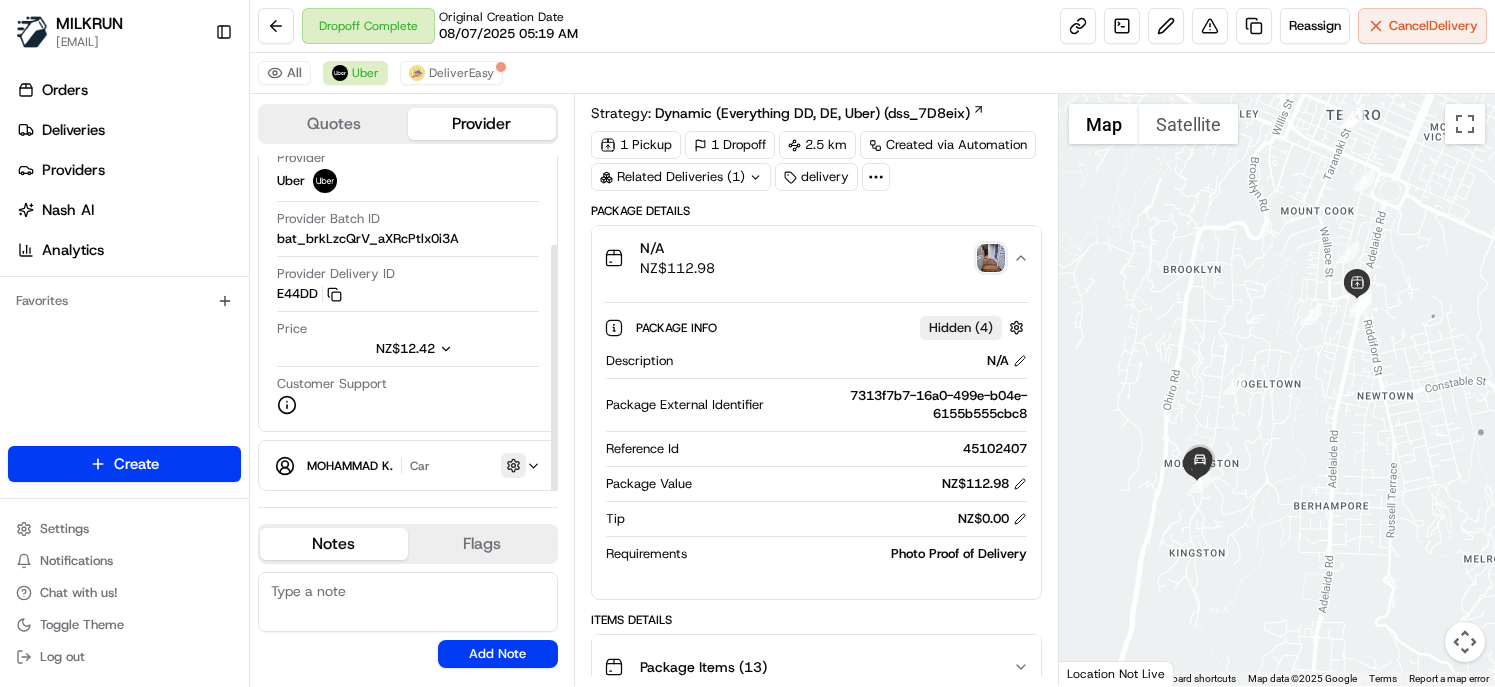click at bounding box center (513, 465) 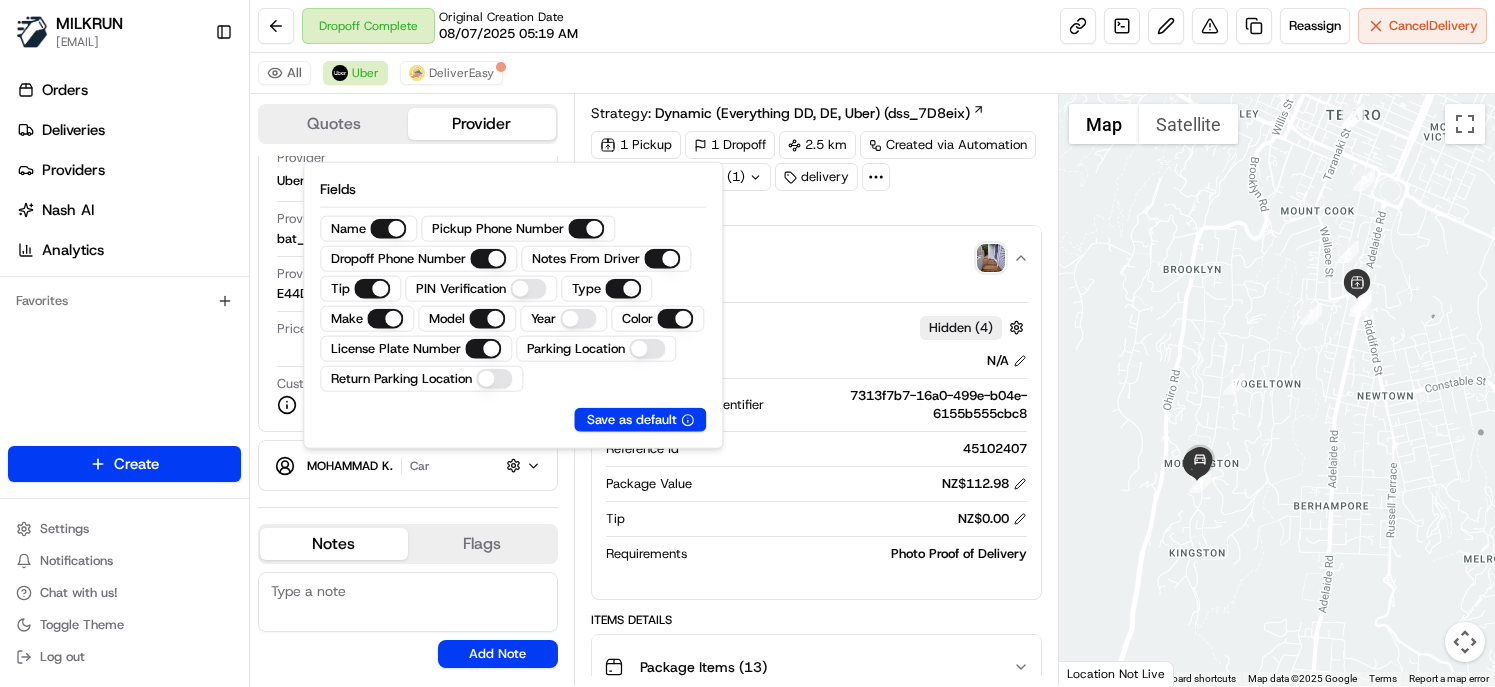 drag, startPoint x: 681, startPoint y: 1, endPoint x: 683, endPoint y: 12, distance: 11.18034 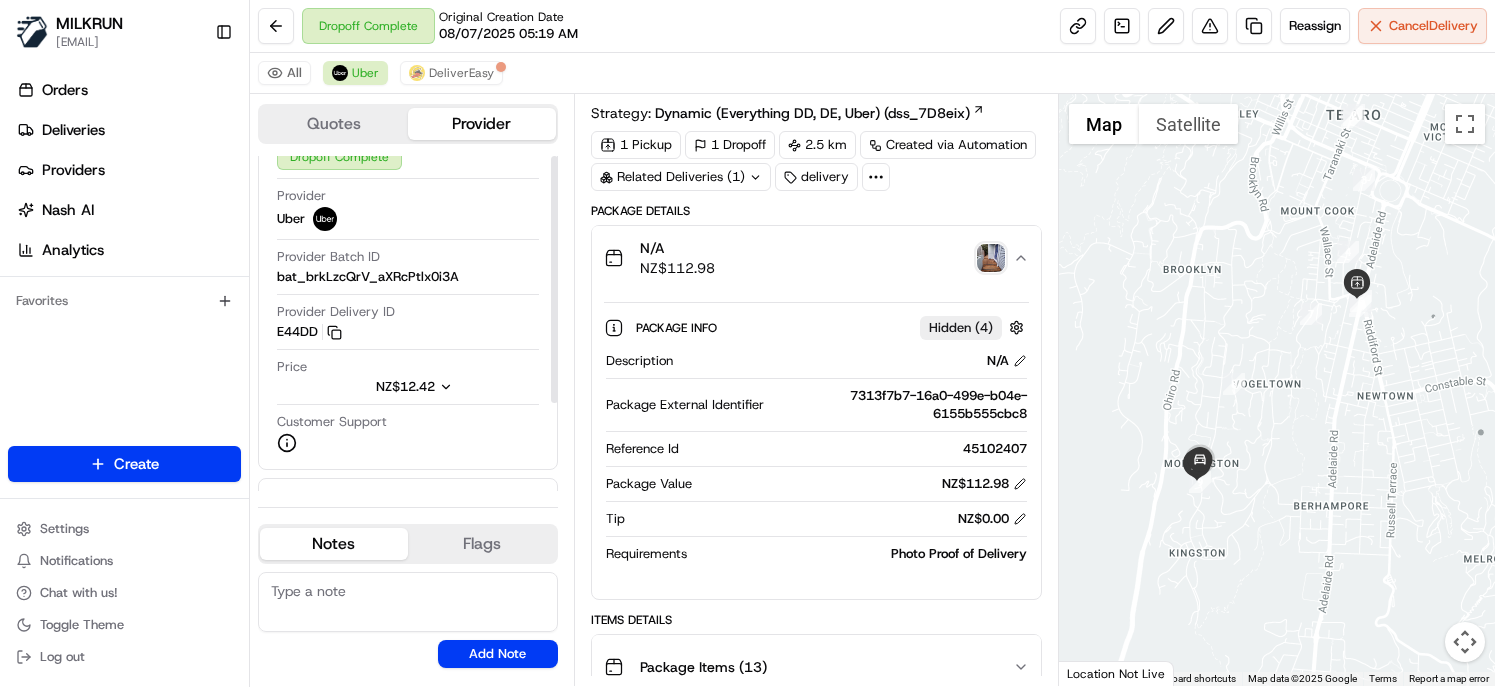 scroll, scrollTop: 120, scrollLeft: 0, axis: vertical 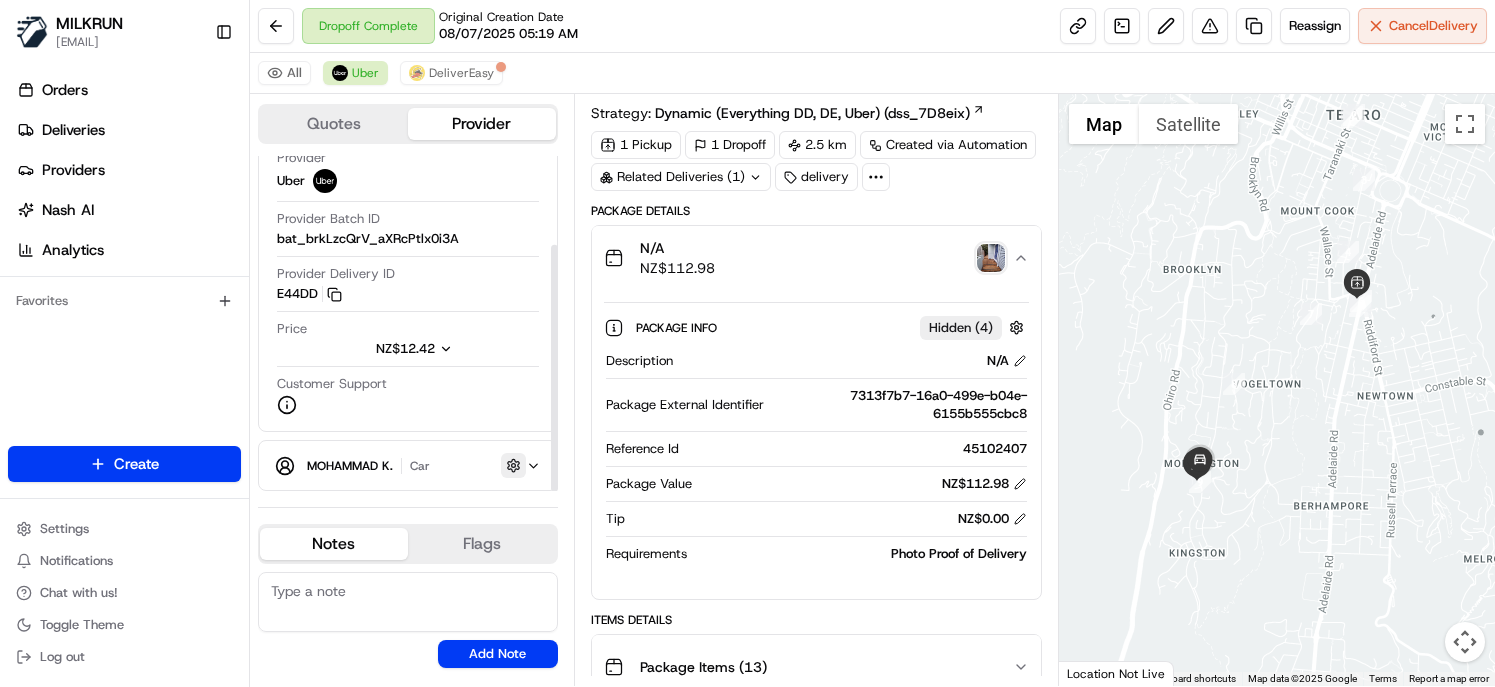 click at bounding box center (513, 465) 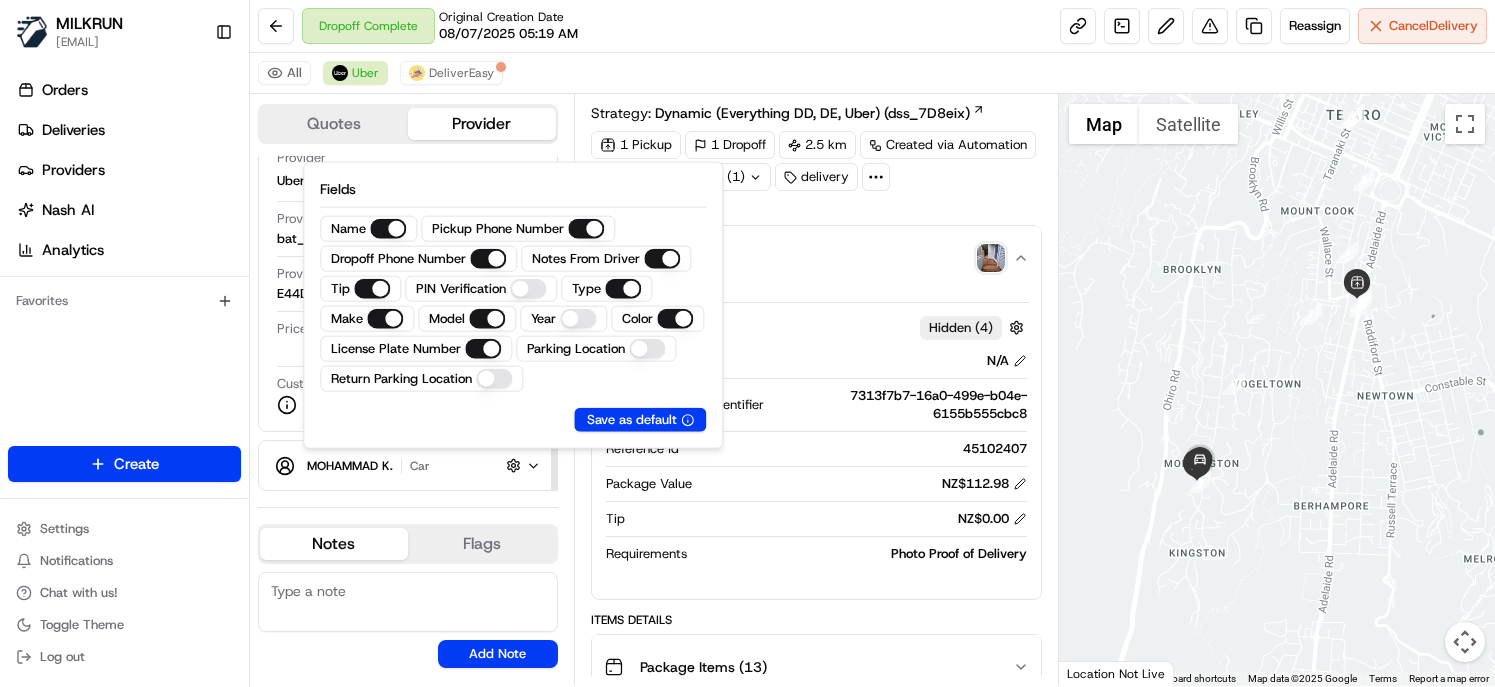 click on "Provider Details Hidden ( 2 ) Latest Status Dropoff Complete Provider Uber   Provider Batch ID bat_brkLzcQrV_aXRcPtlx0i3A Provider Delivery ID E44DD Copy  del_m7fk0lPjTW-uRpf0yz5E3Q E44DD Price NZ$12.42 Customer Support MOHAMMAD K. car Hidden ( 4 )" at bounding box center (408, 265) 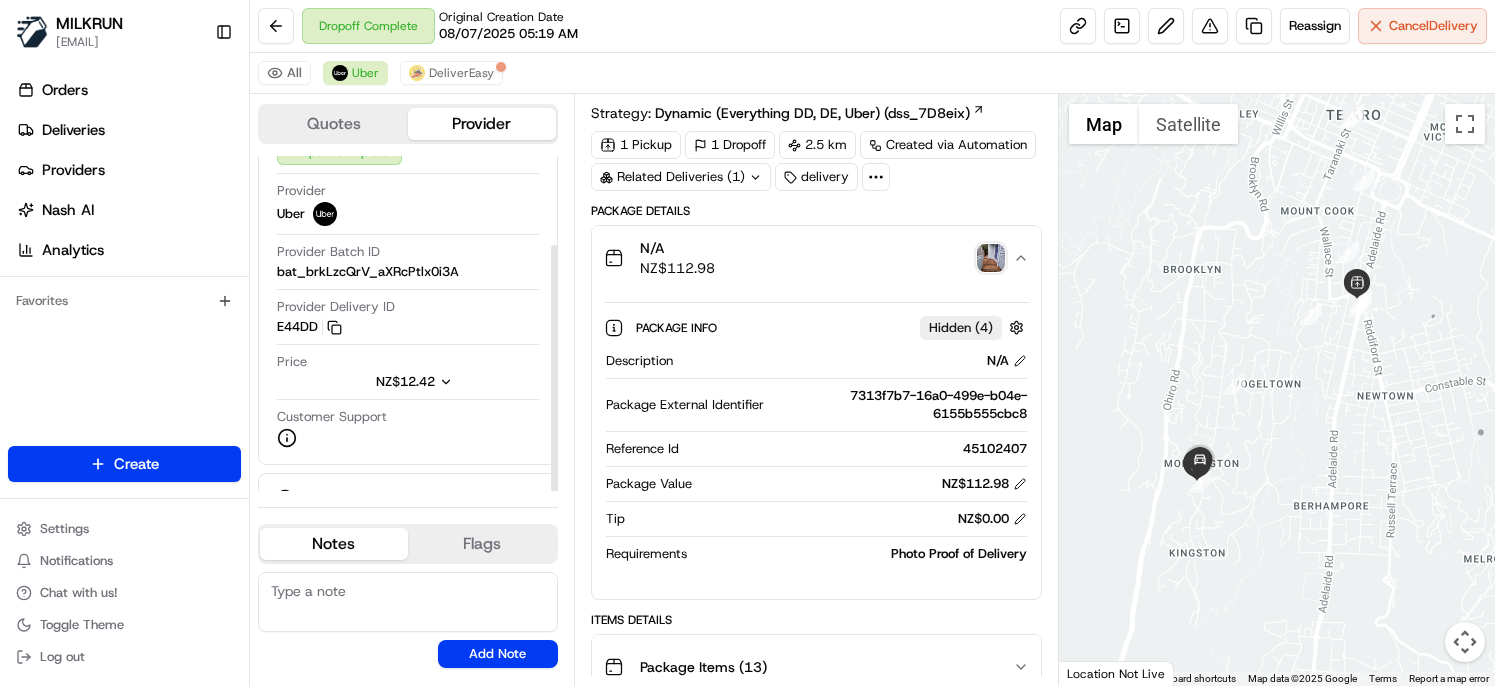 scroll, scrollTop: 120, scrollLeft: 0, axis: vertical 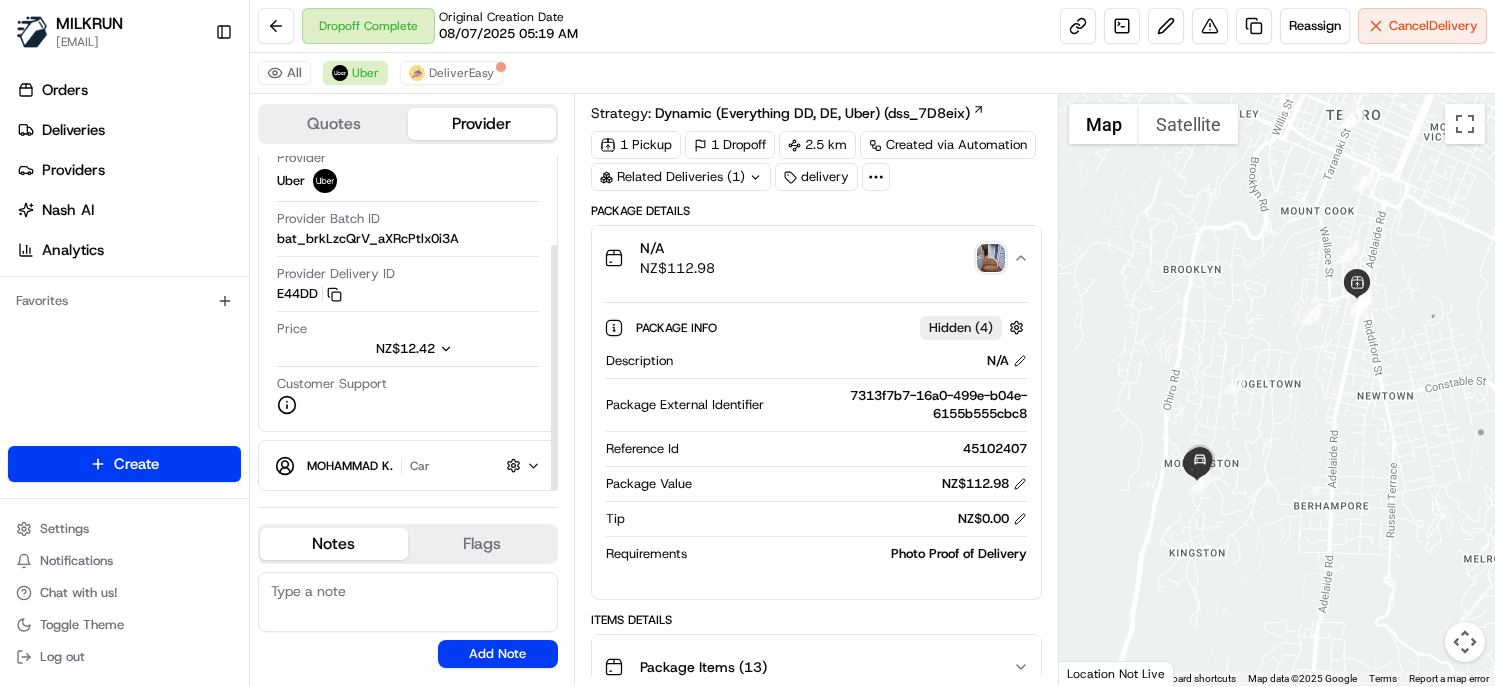 click on "MOHAMMAD K. car Hidden ( 4 )" at bounding box center [416, 465] 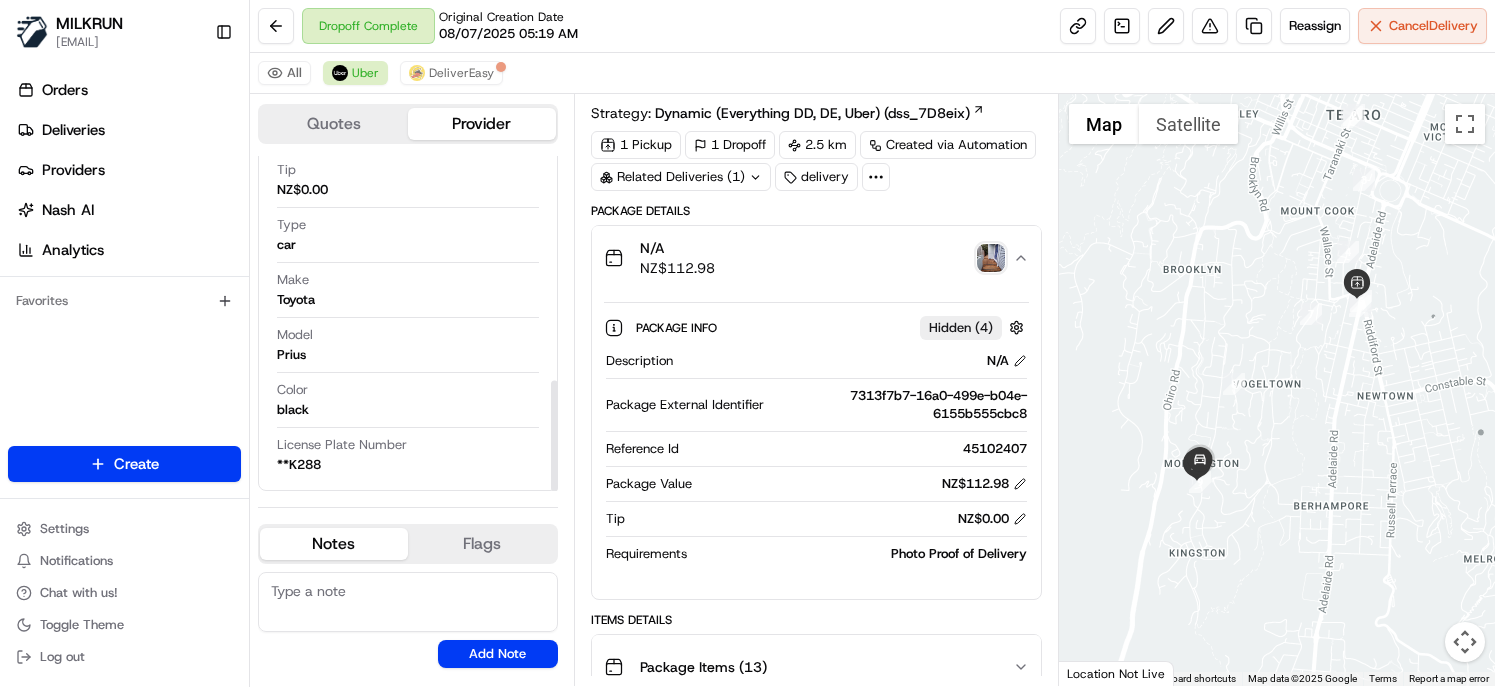 type 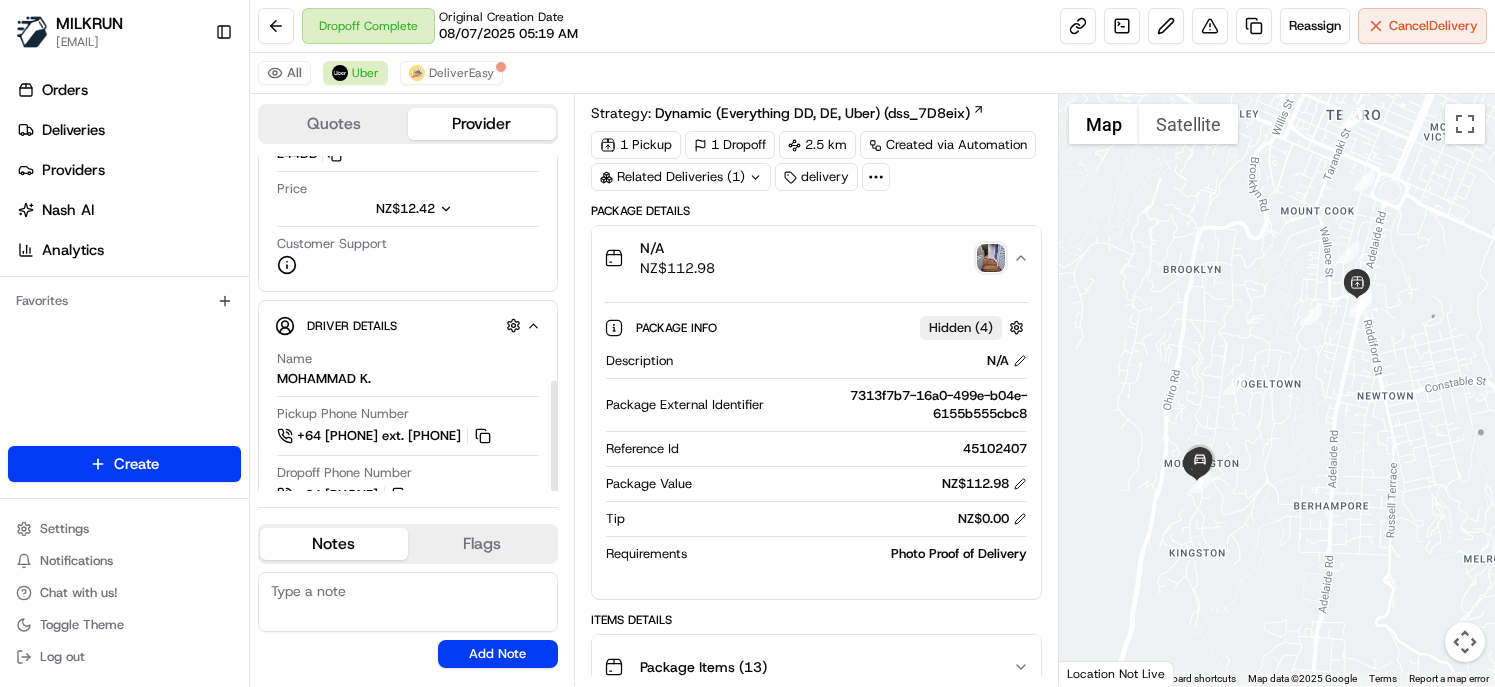 type 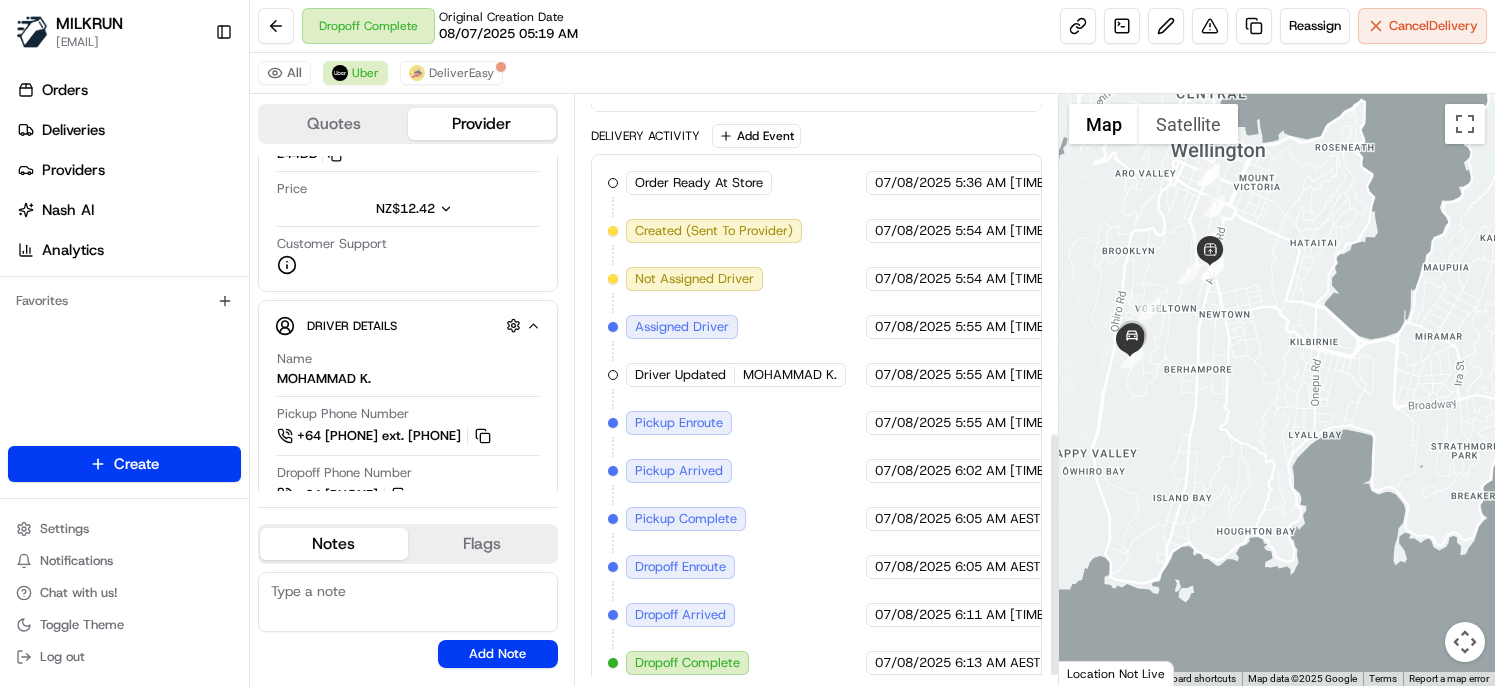 scroll, scrollTop: 837, scrollLeft: 0, axis: vertical 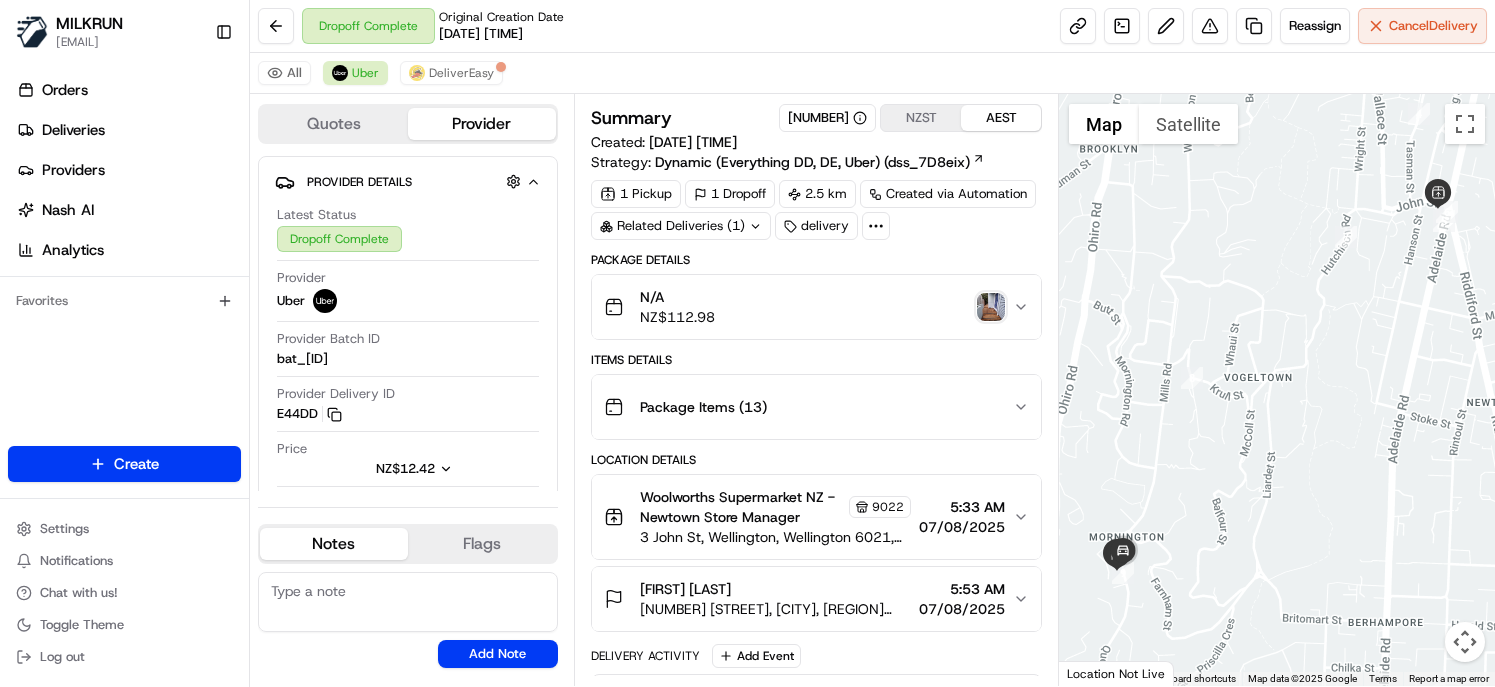 click at bounding box center (991, 307) 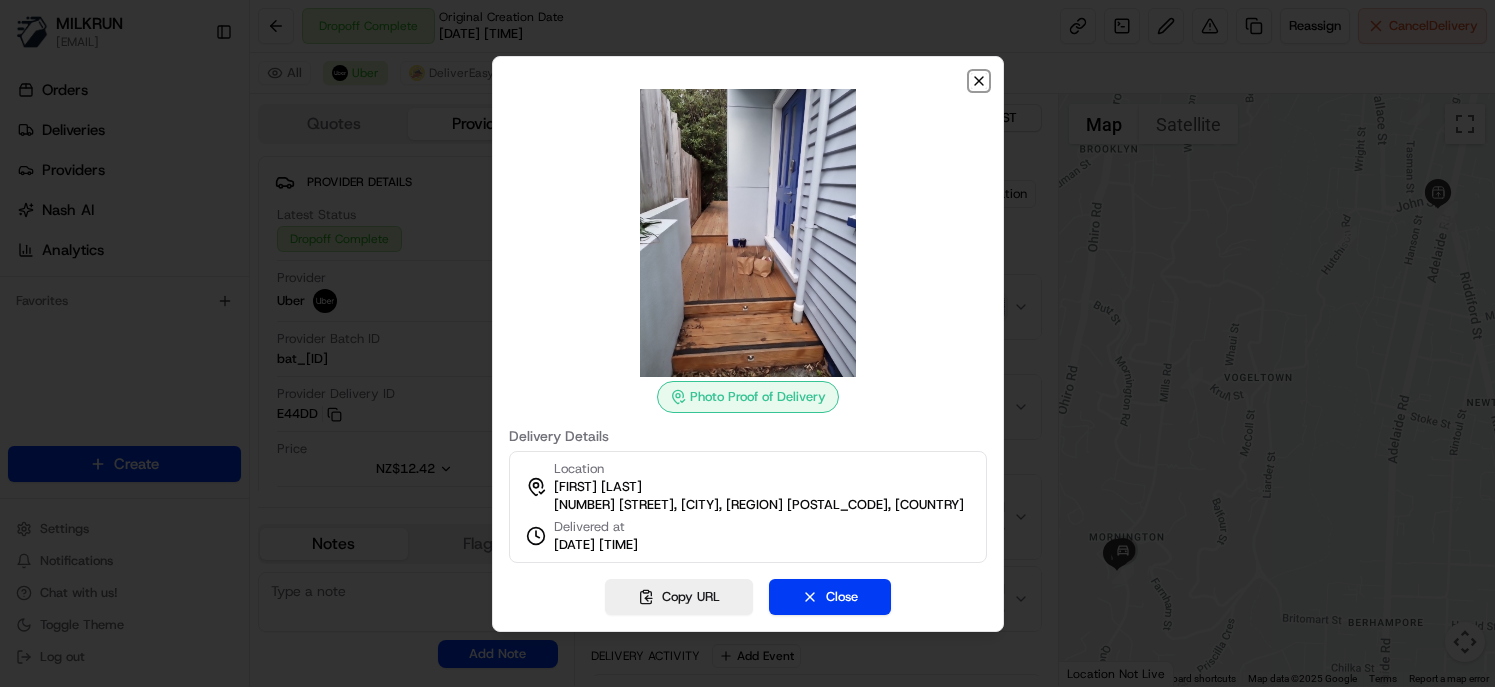 click 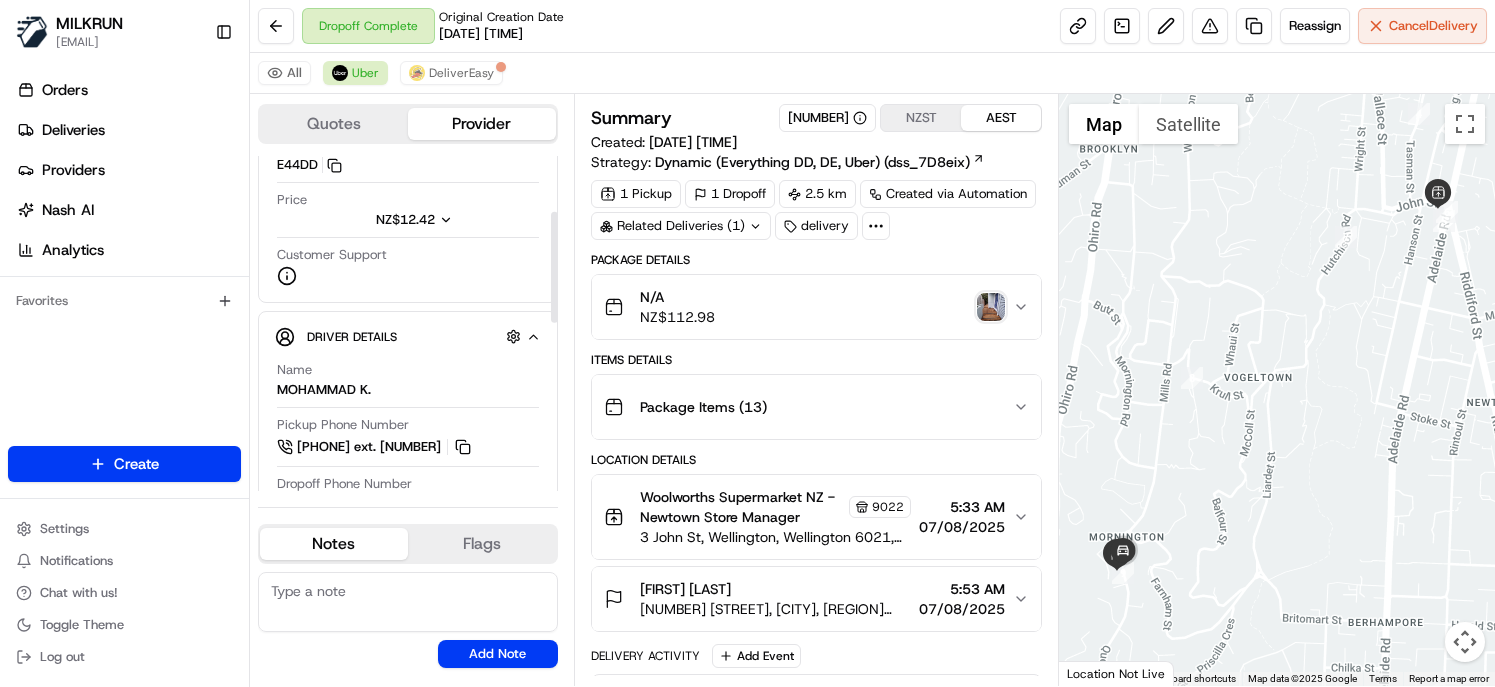 scroll, scrollTop: 0, scrollLeft: 0, axis: both 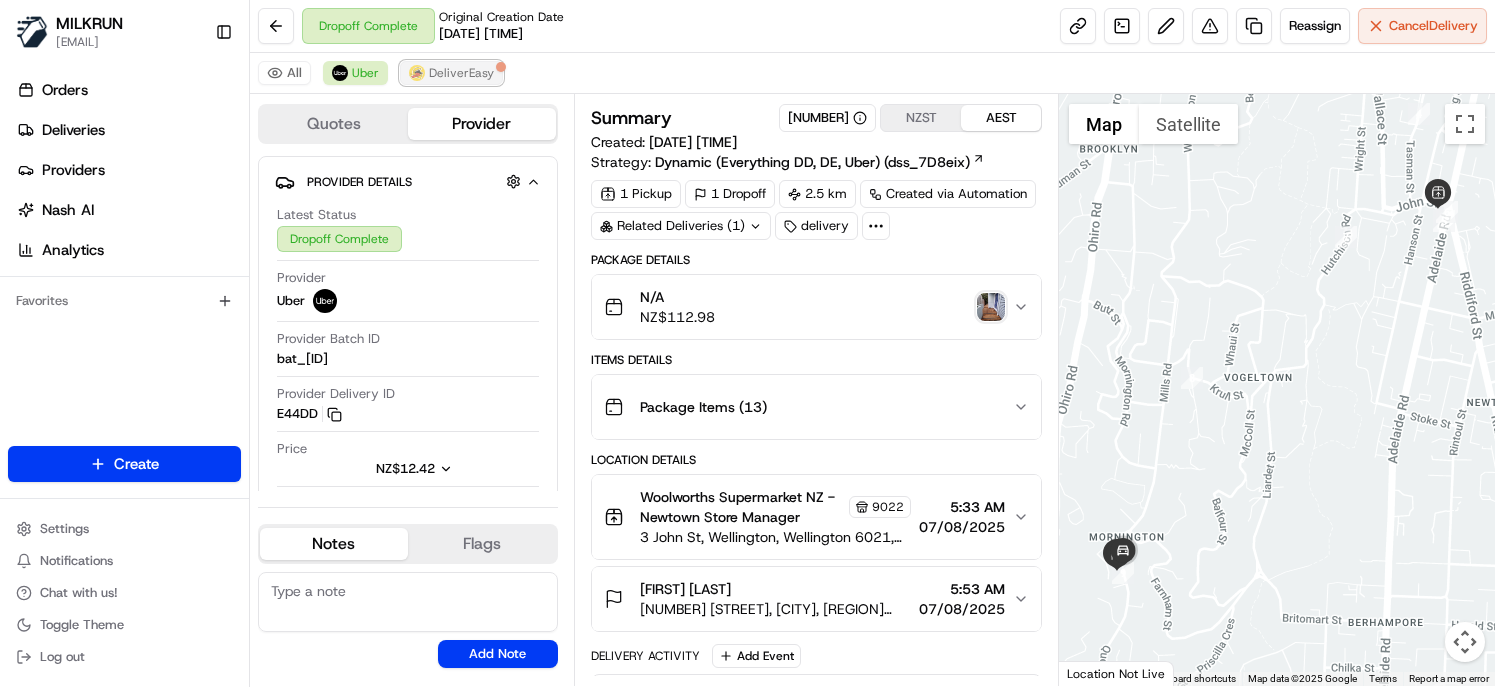 click on "DeliverEasy" at bounding box center (461, 73) 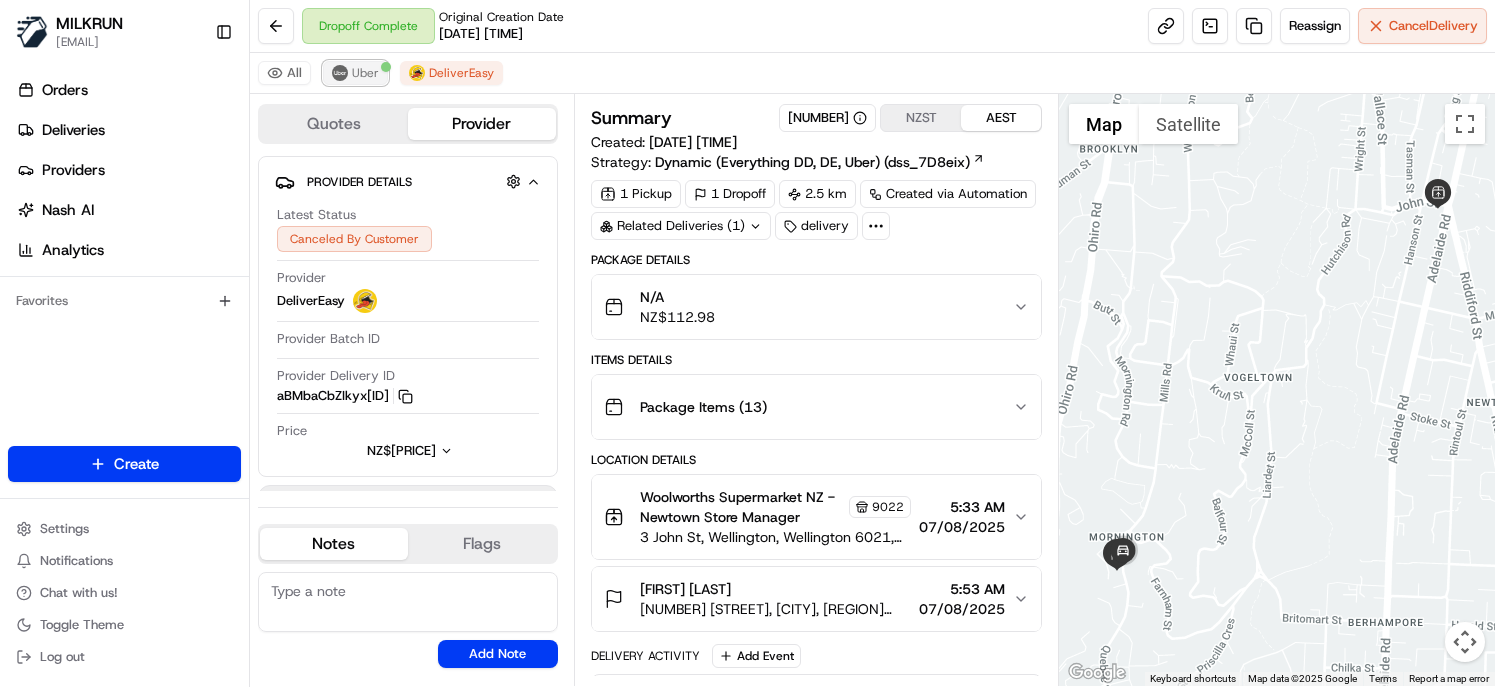 click on "Uber" at bounding box center [365, 73] 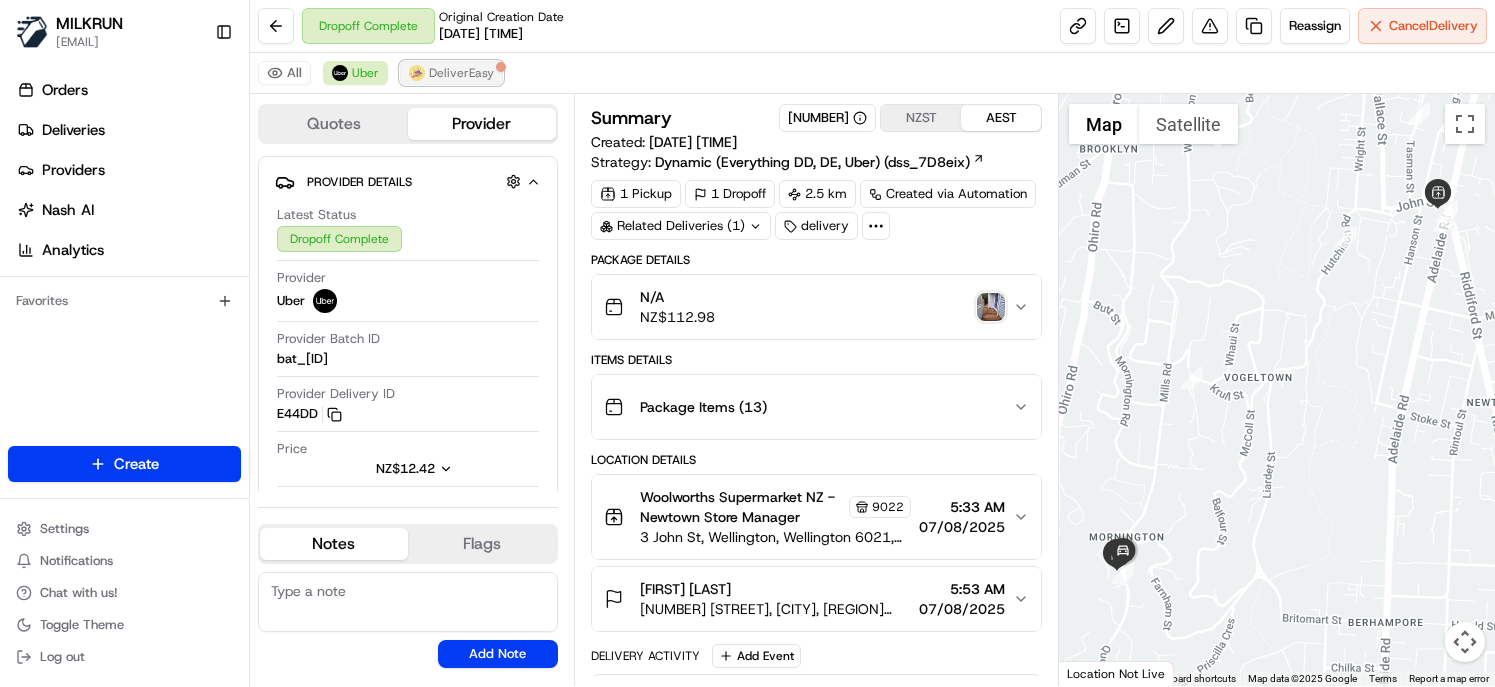 click on "DeliverEasy" at bounding box center [461, 73] 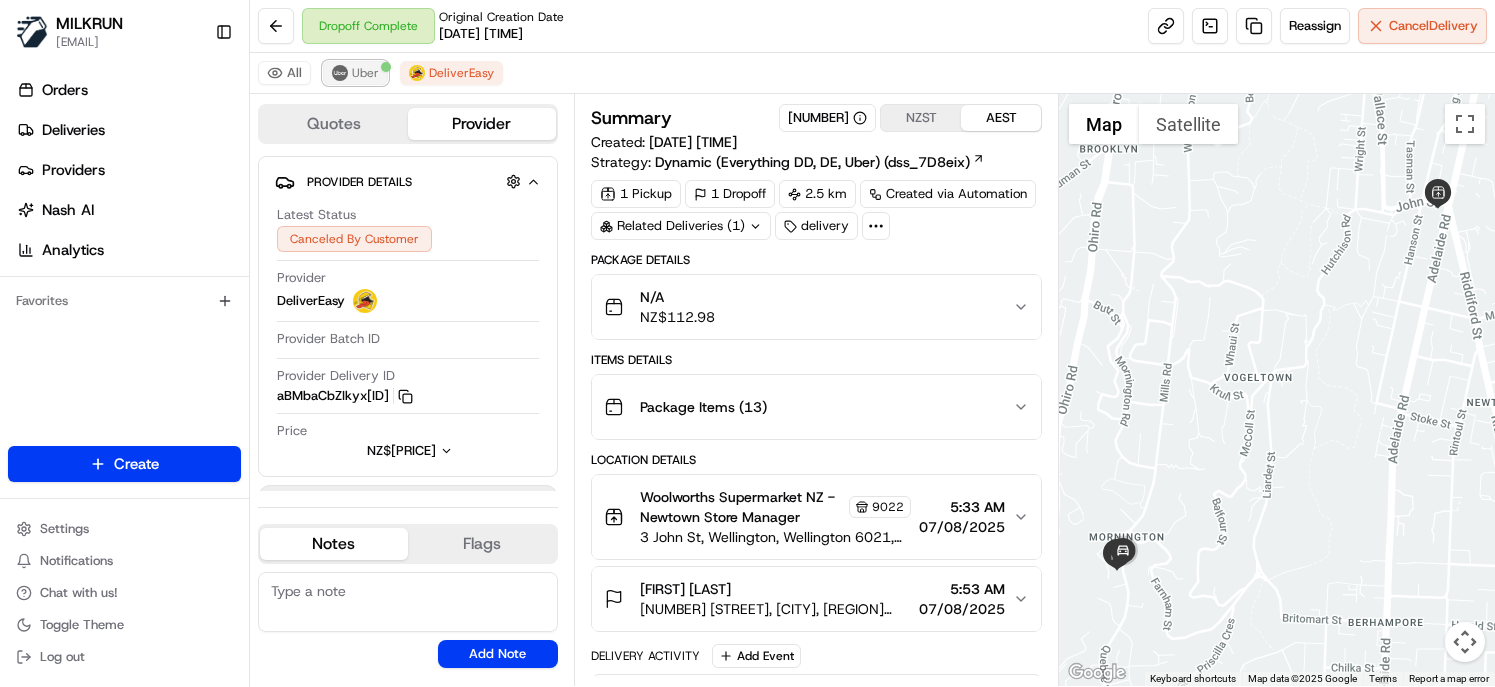 click at bounding box center (340, 73) 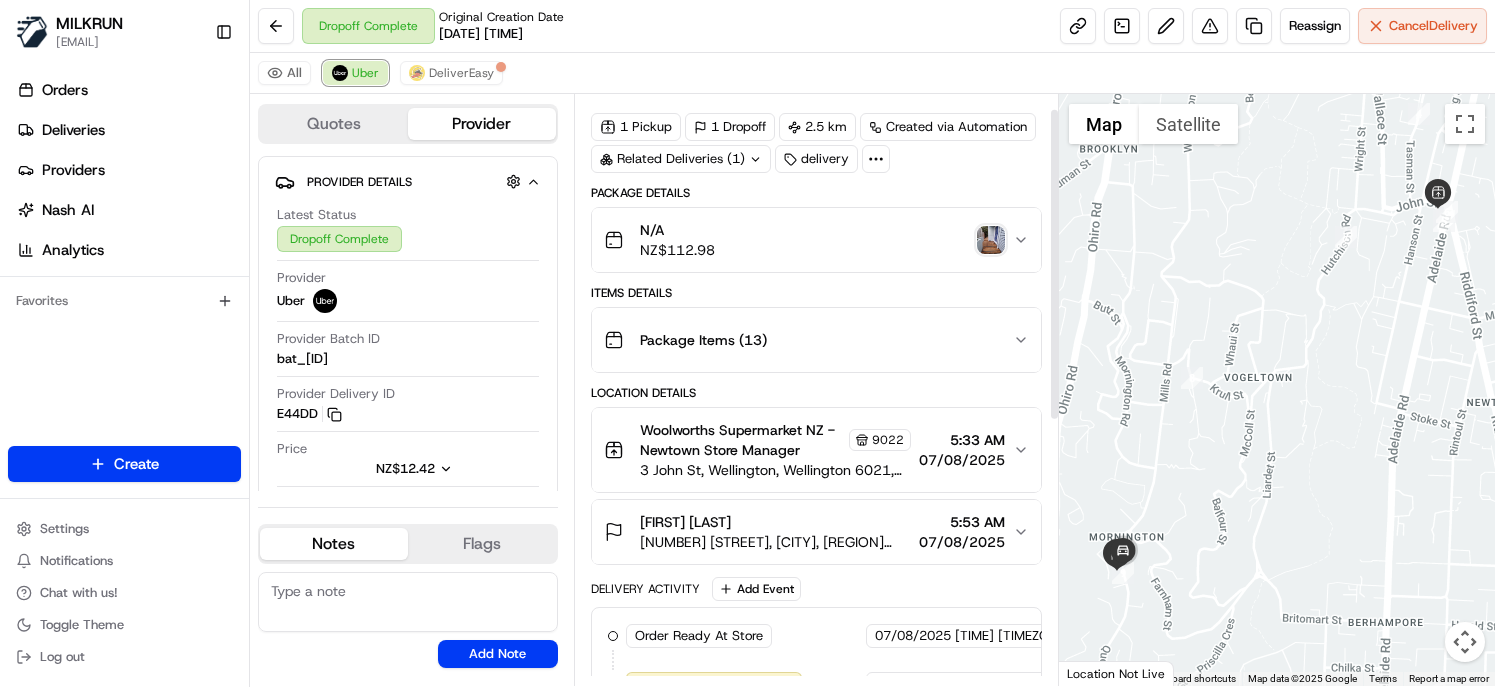 scroll, scrollTop: 29, scrollLeft: 0, axis: vertical 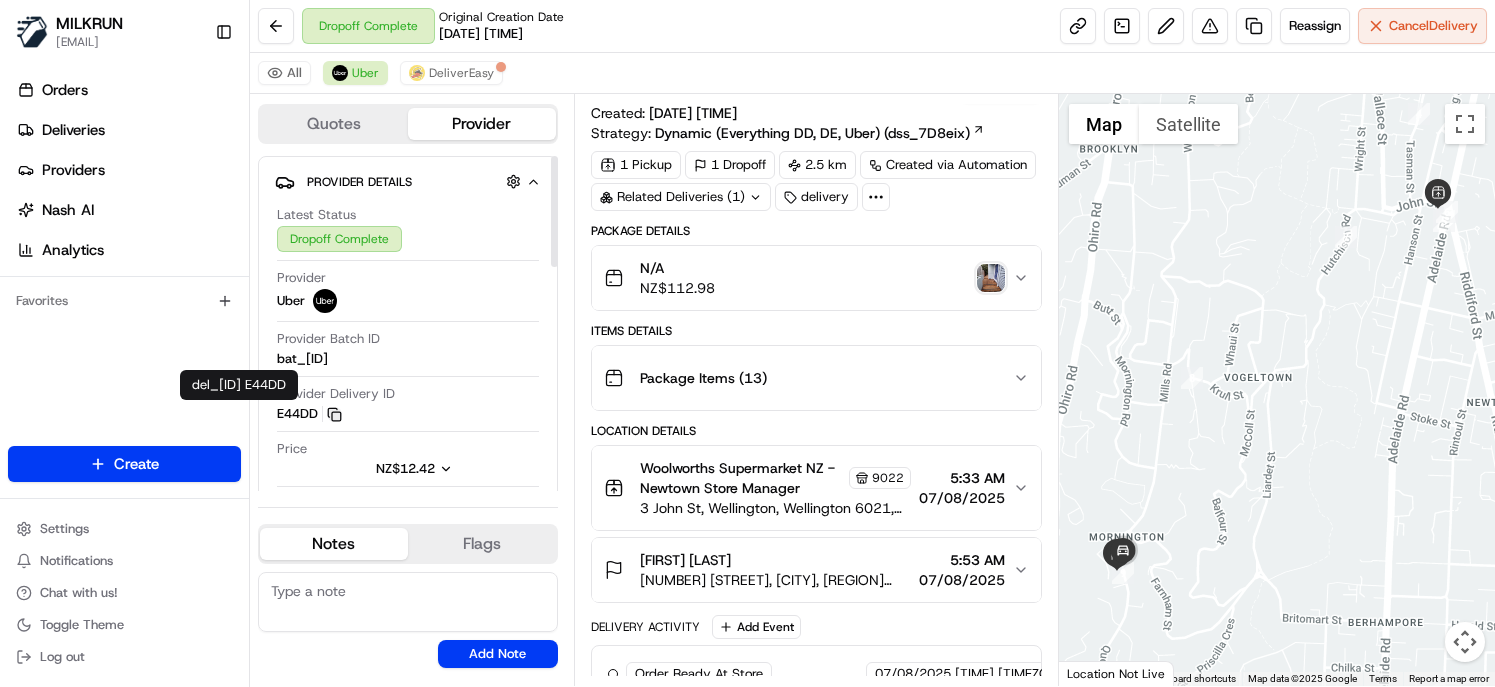 click 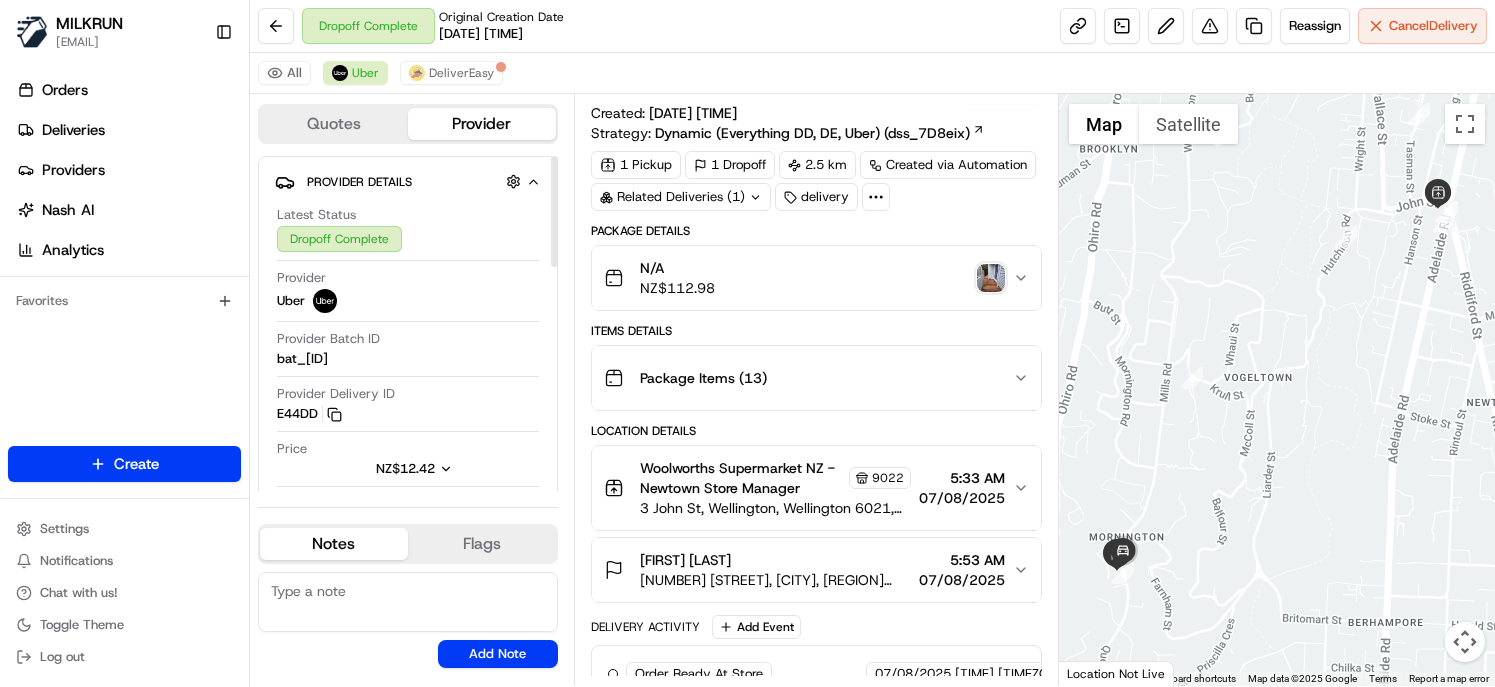 click on "Dropoff Complete Original Creation Date 08/07/2025 05:19 AM Reassign Cancel  Delivery" at bounding box center (872, 26) 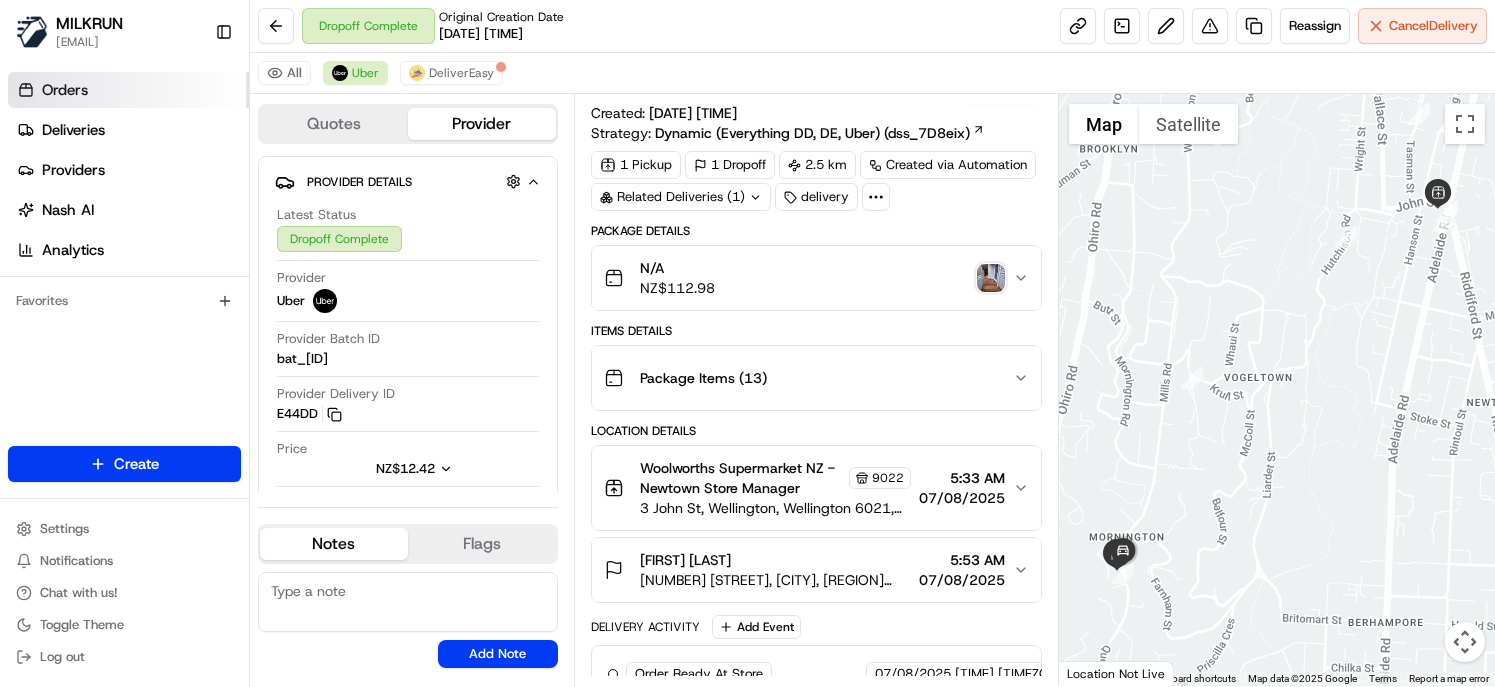 click on "Orders" at bounding box center (65, 90) 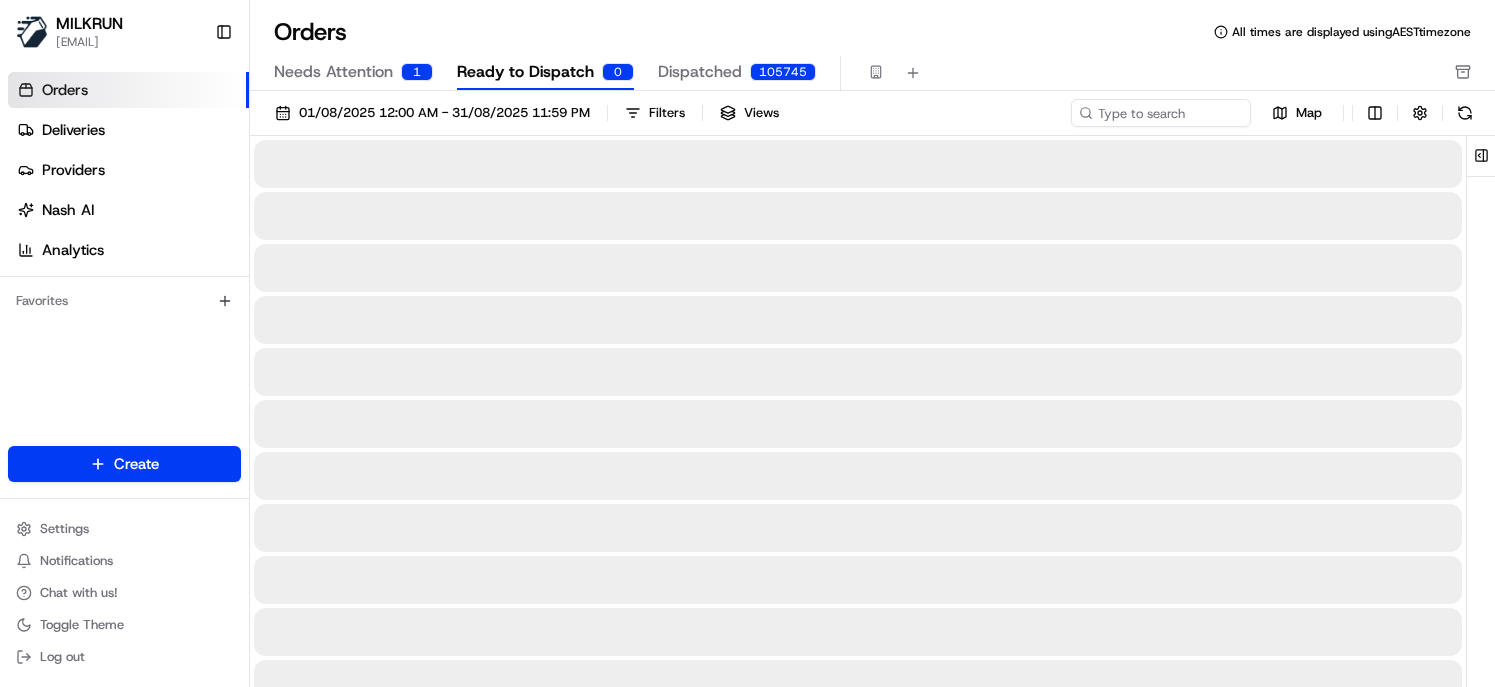 click on "Needs Attention" at bounding box center [333, 72] 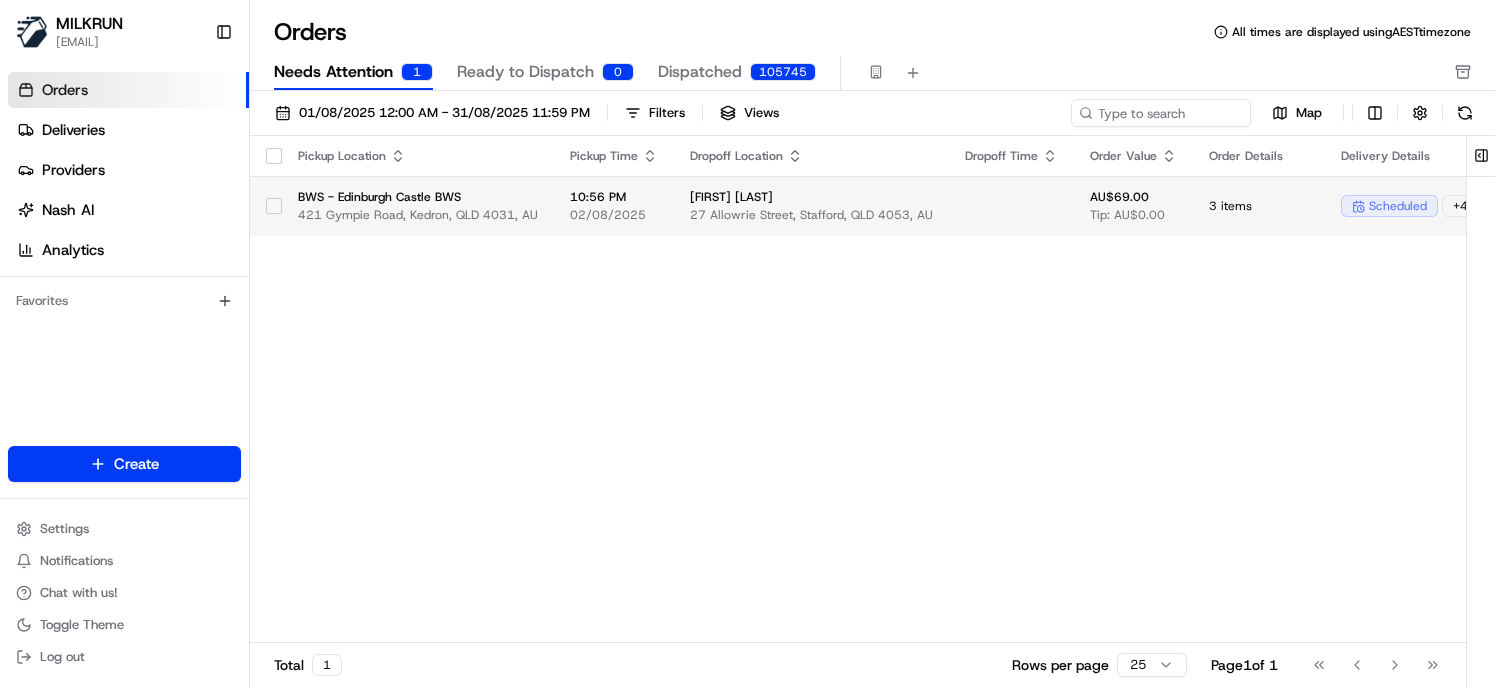 click on "27 Allowrie Street, Stafford, QLD 4053, AU" at bounding box center (811, 215) 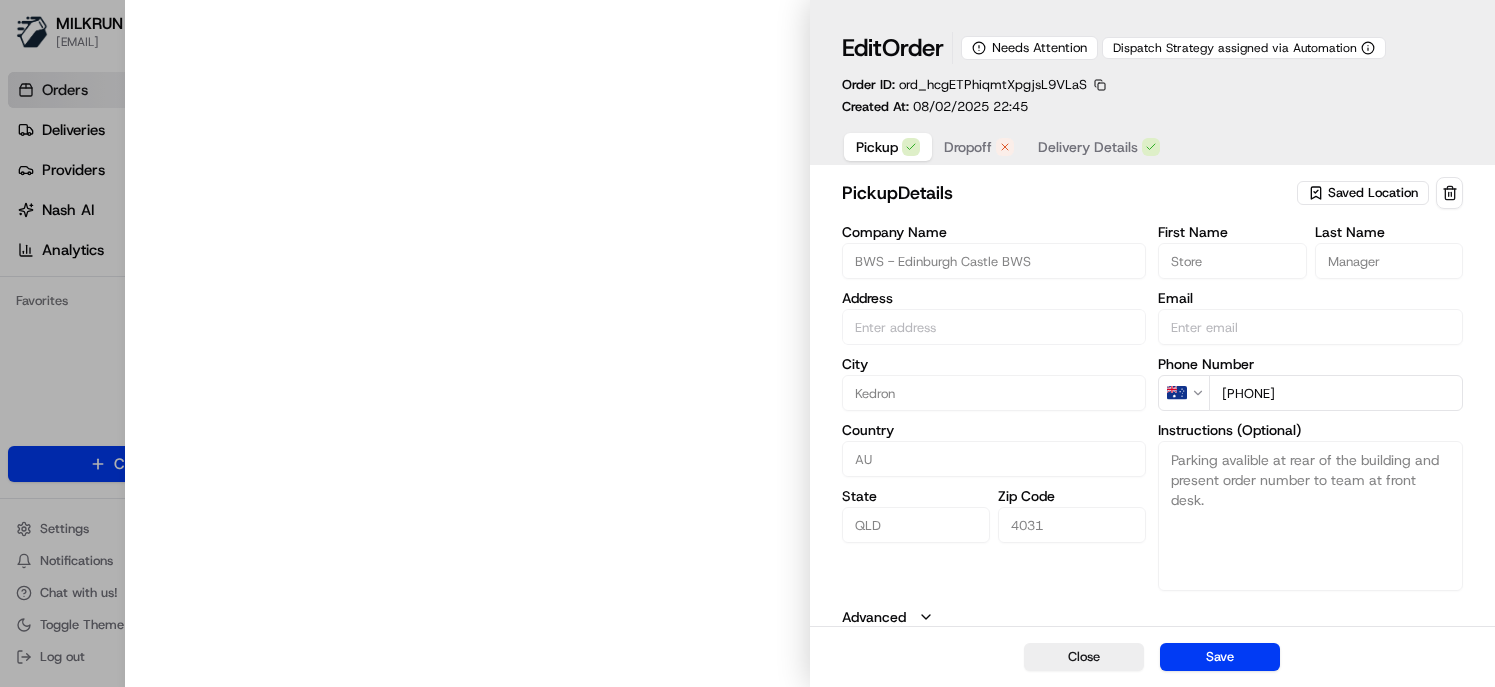 type on "421 Gympie Road, Kedron, QLD 4031, AU" 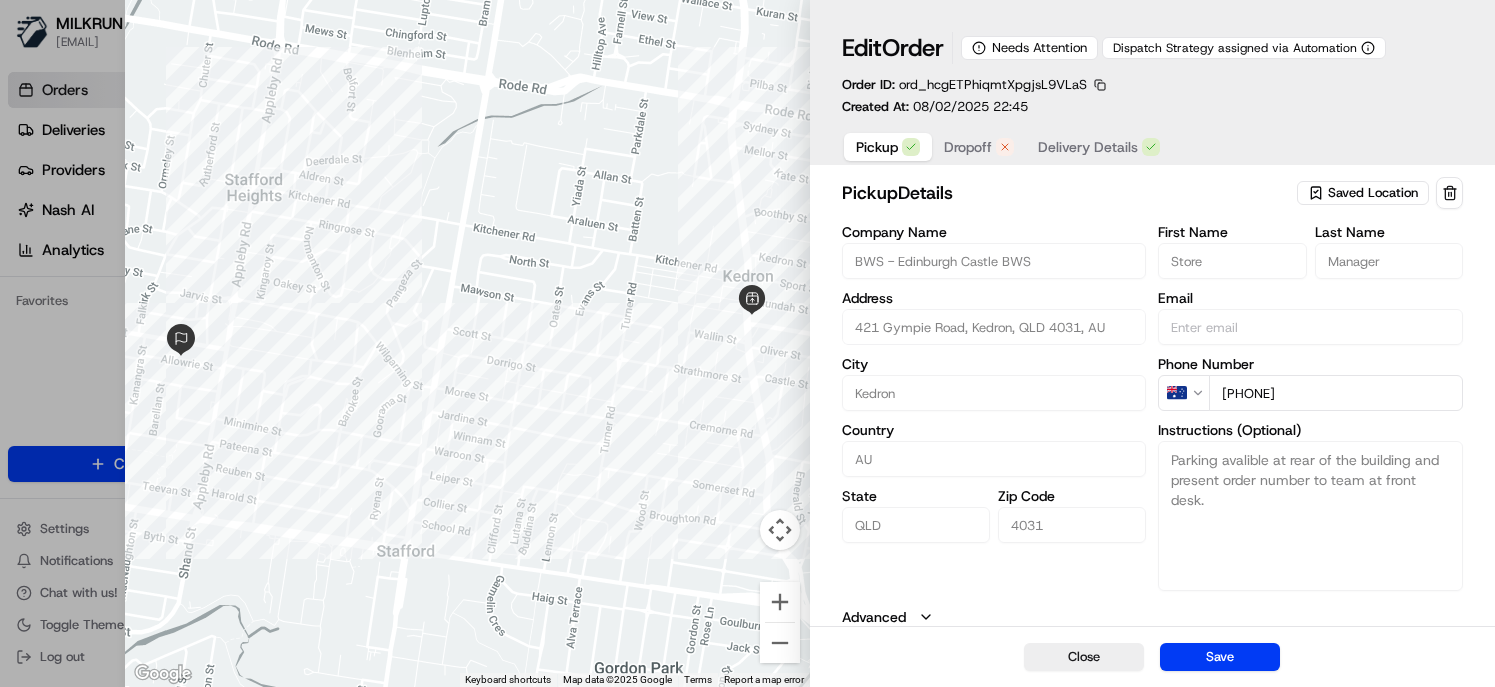 click at bounding box center (747, 343) 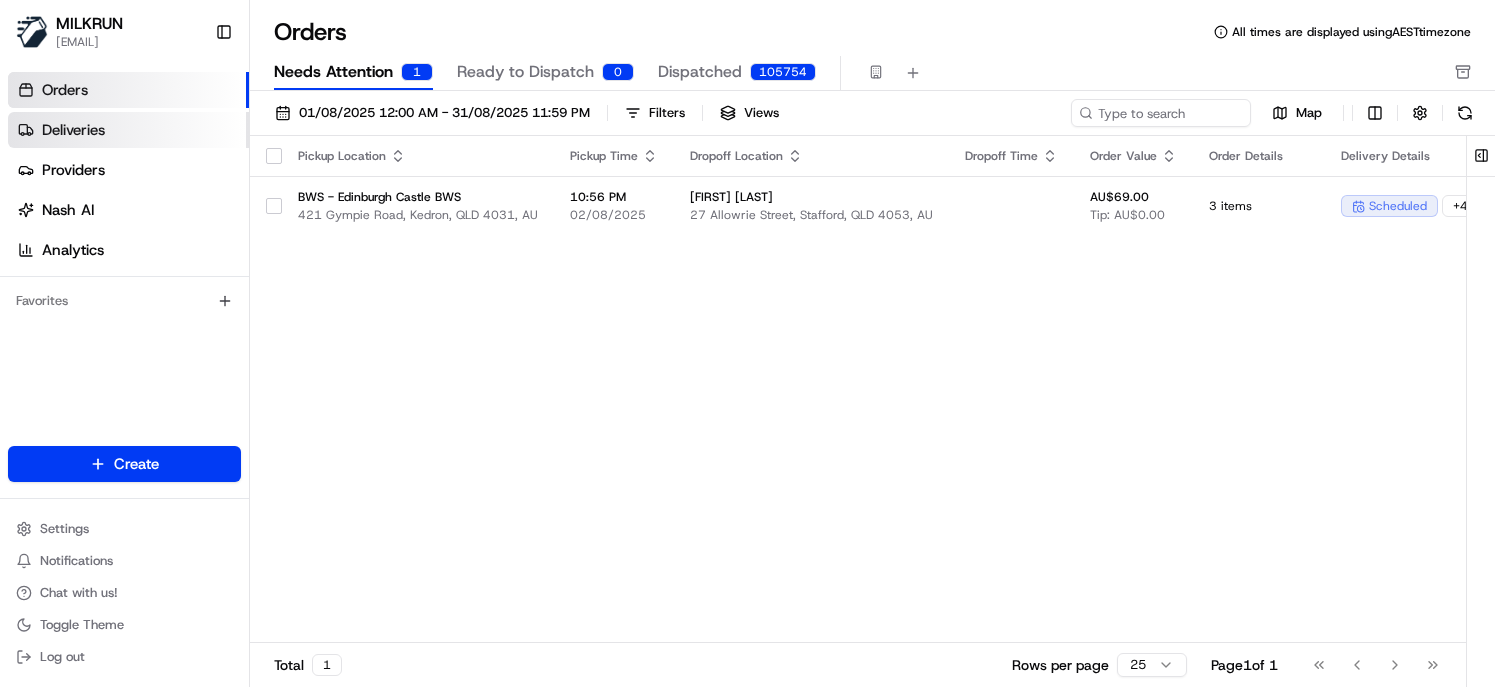 click on "Deliveries" at bounding box center (73, 130) 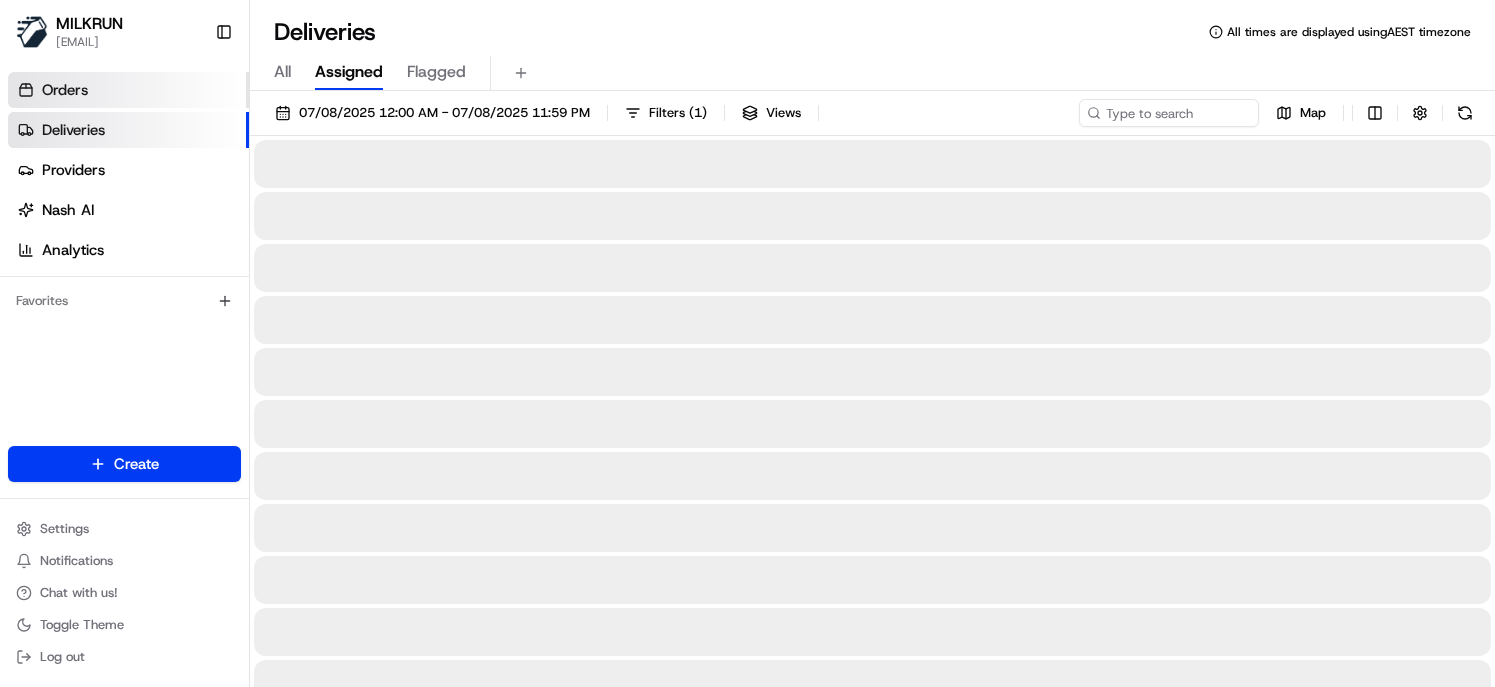 click on "Orders" at bounding box center (128, 90) 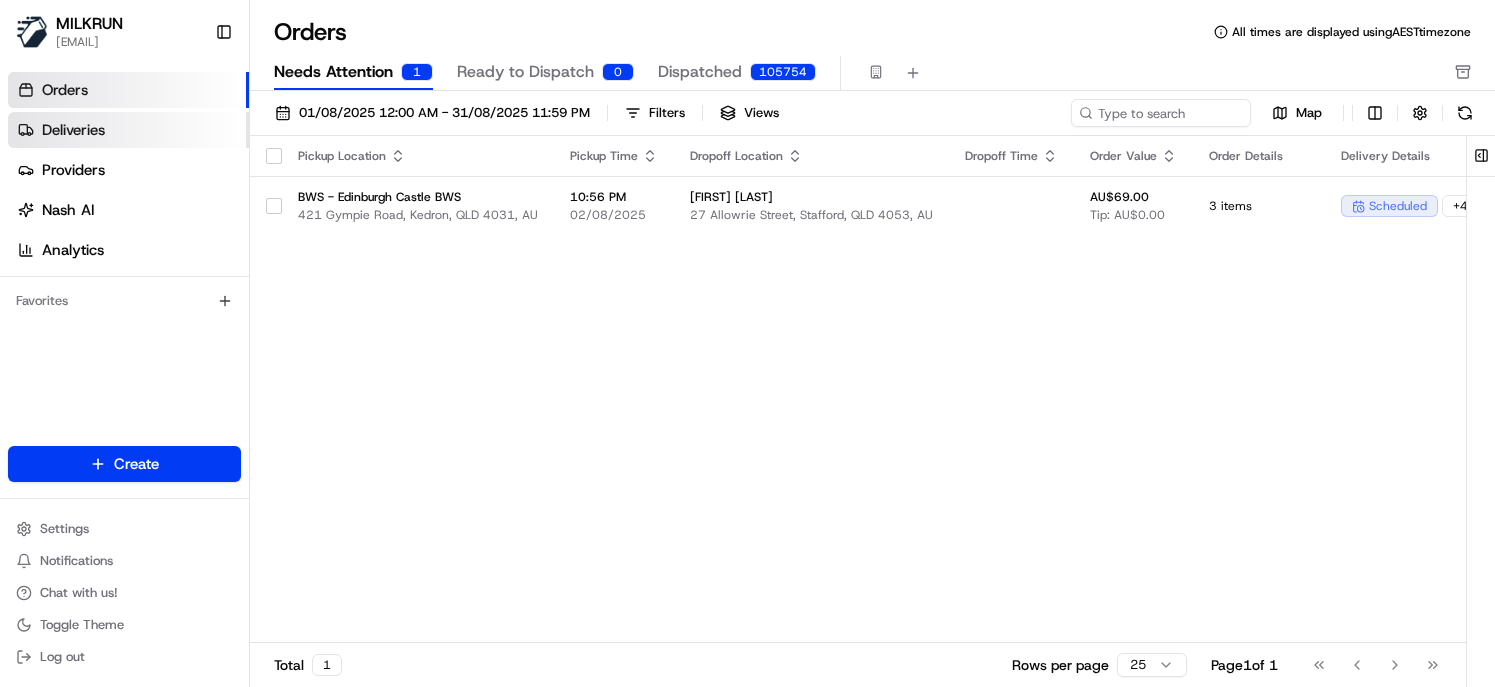click on "Deliveries" at bounding box center (73, 130) 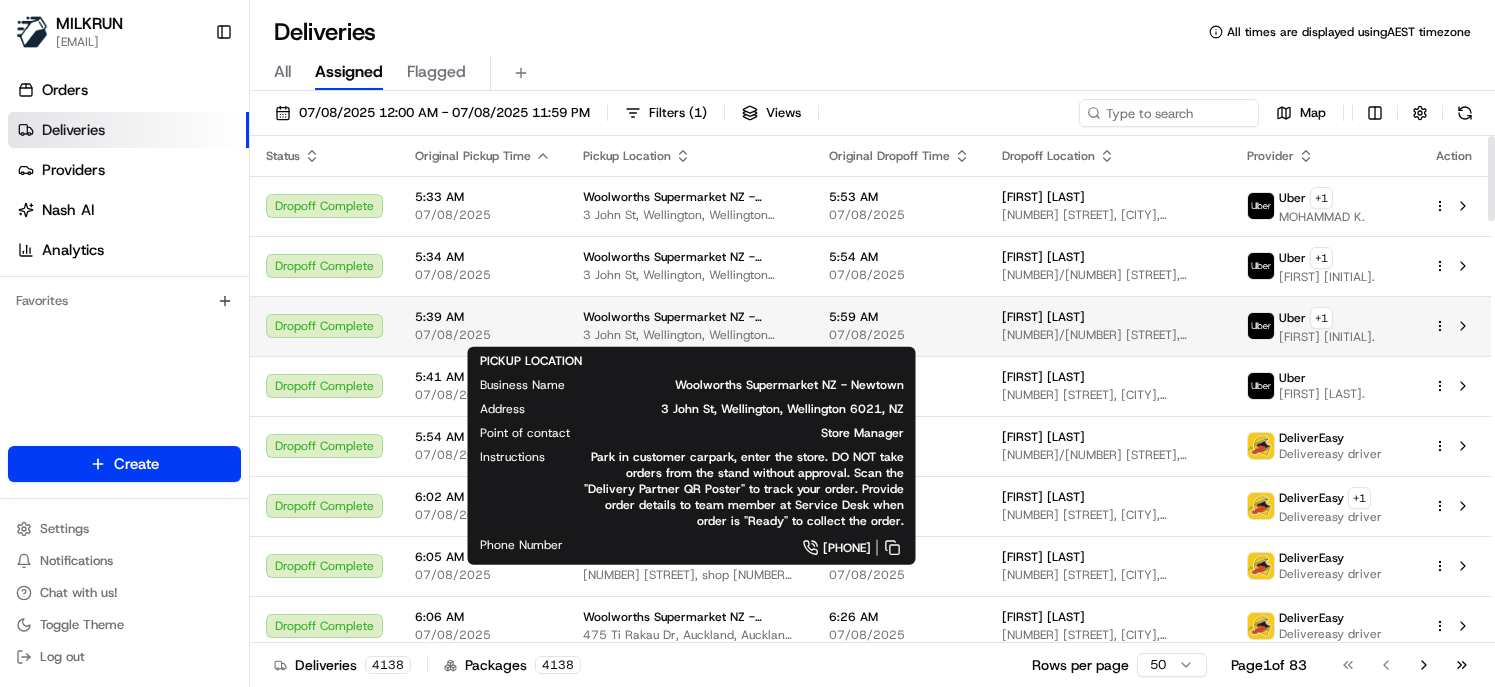 click on "Woolworths Supermarket NZ - Newtown" at bounding box center [690, 317] 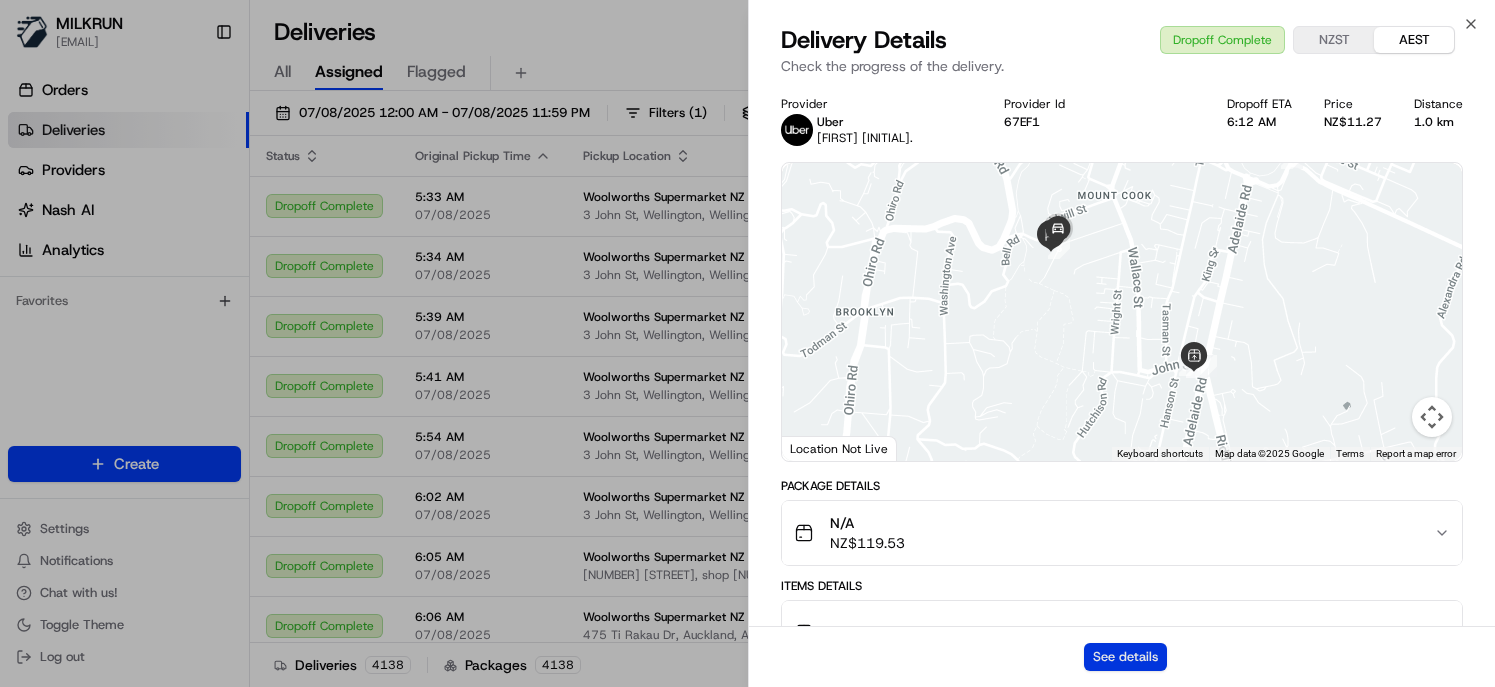click on "See details" at bounding box center (1125, 657) 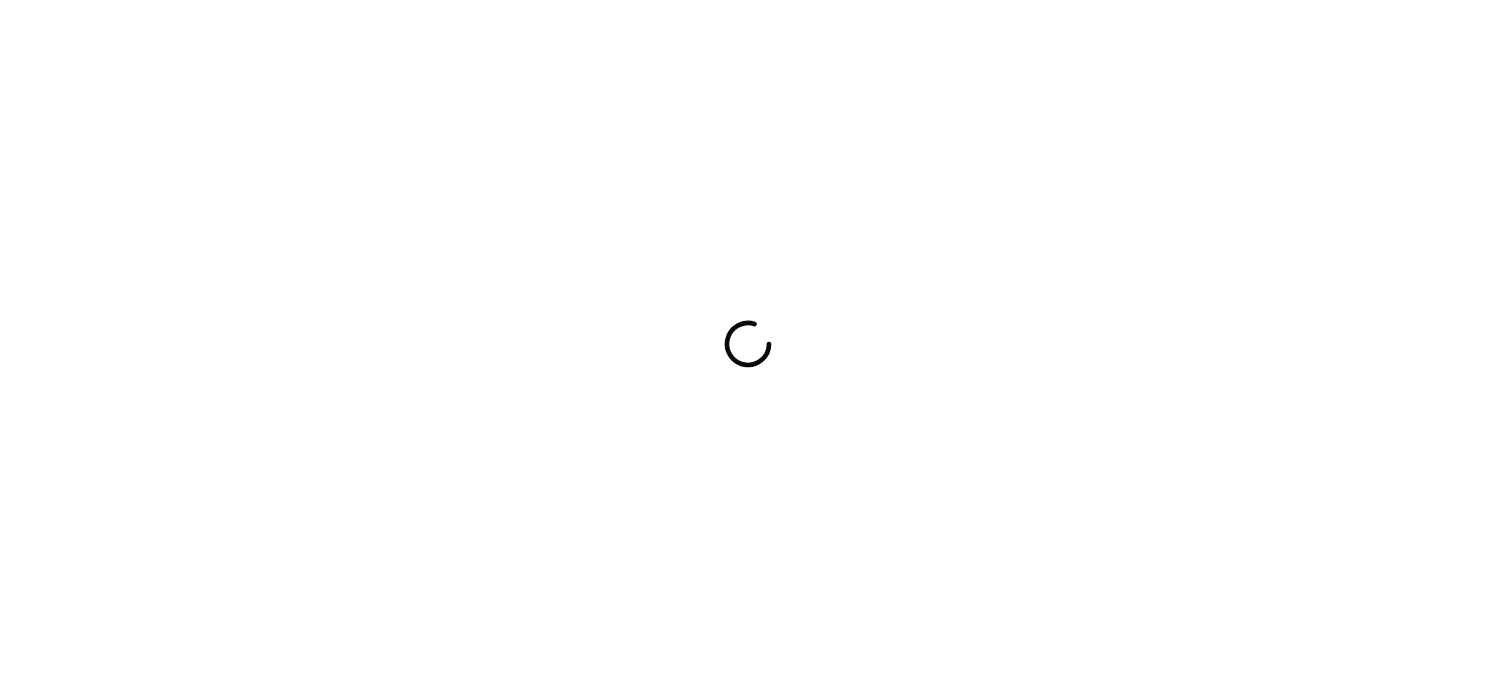 scroll, scrollTop: 0, scrollLeft: 0, axis: both 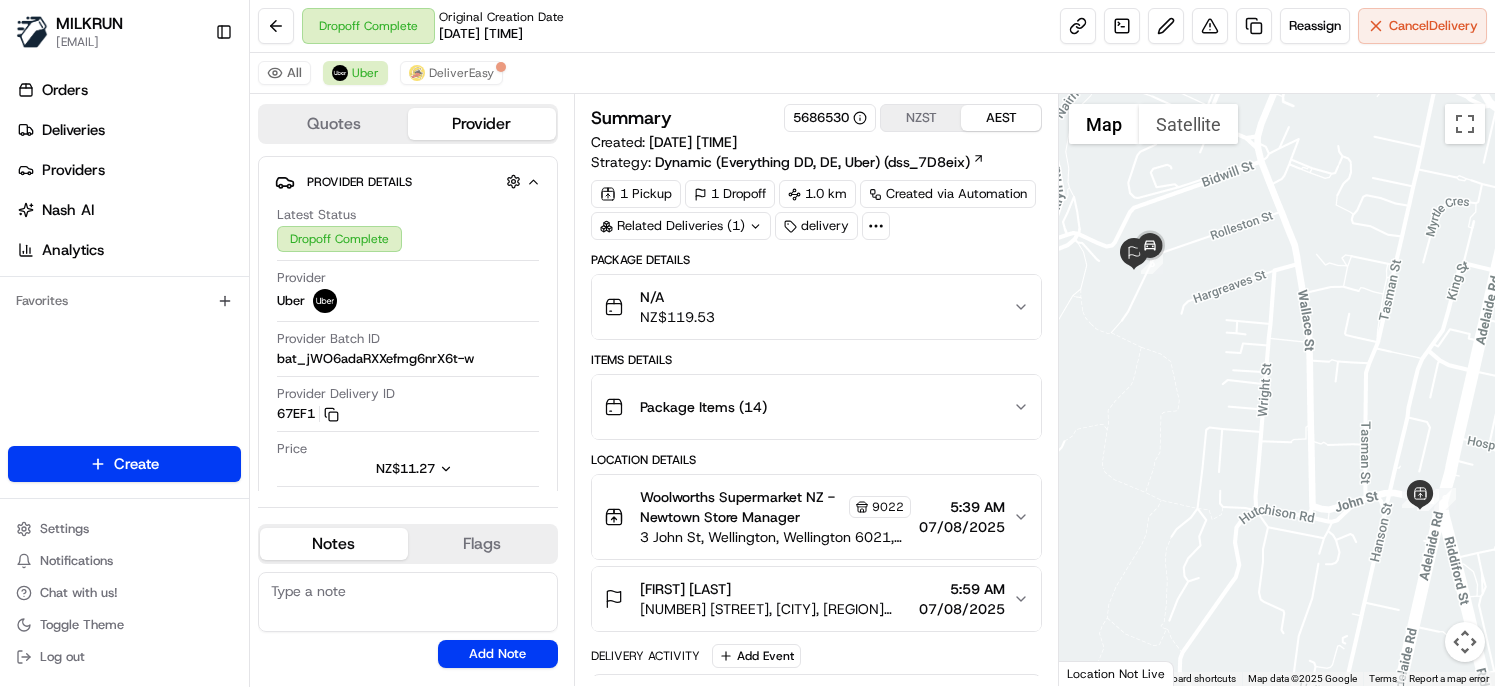 click on "N/A NZ$ 119.53" at bounding box center [809, 307] 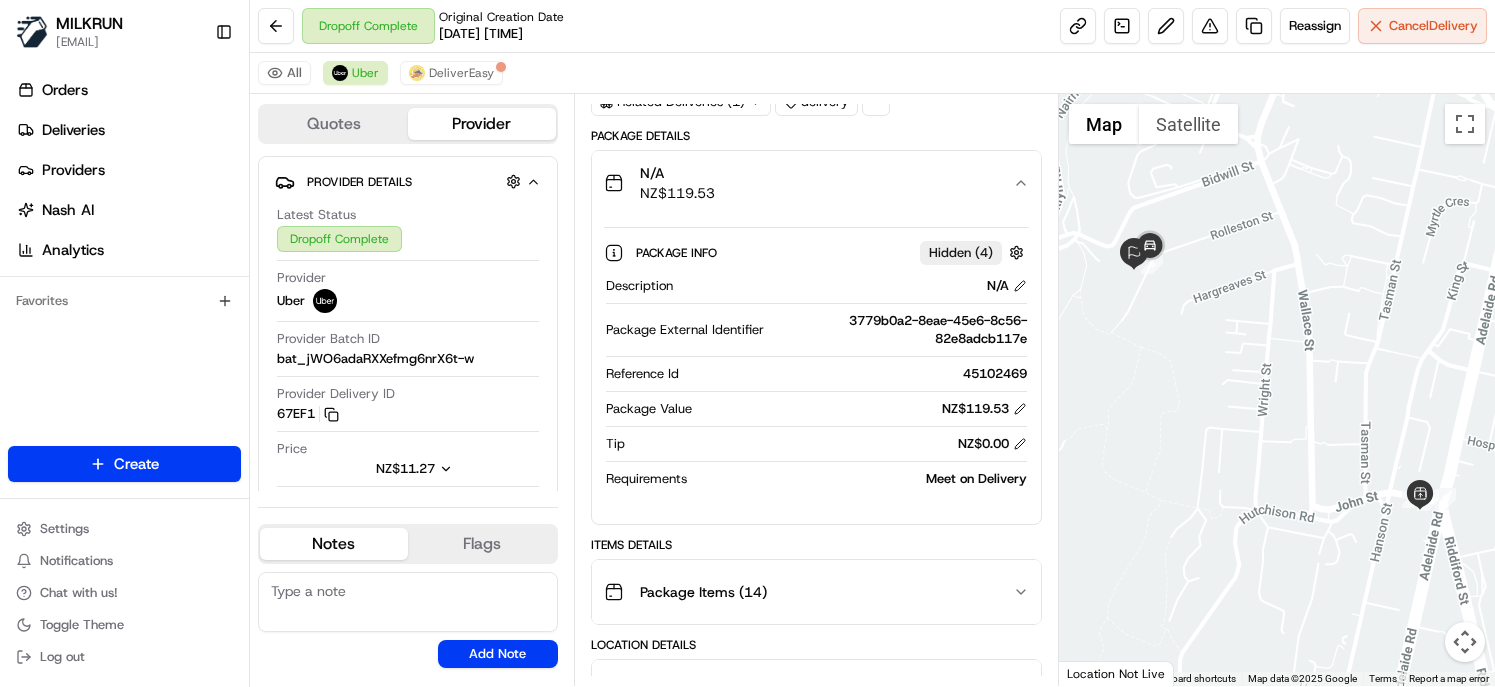 scroll, scrollTop: 0, scrollLeft: 0, axis: both 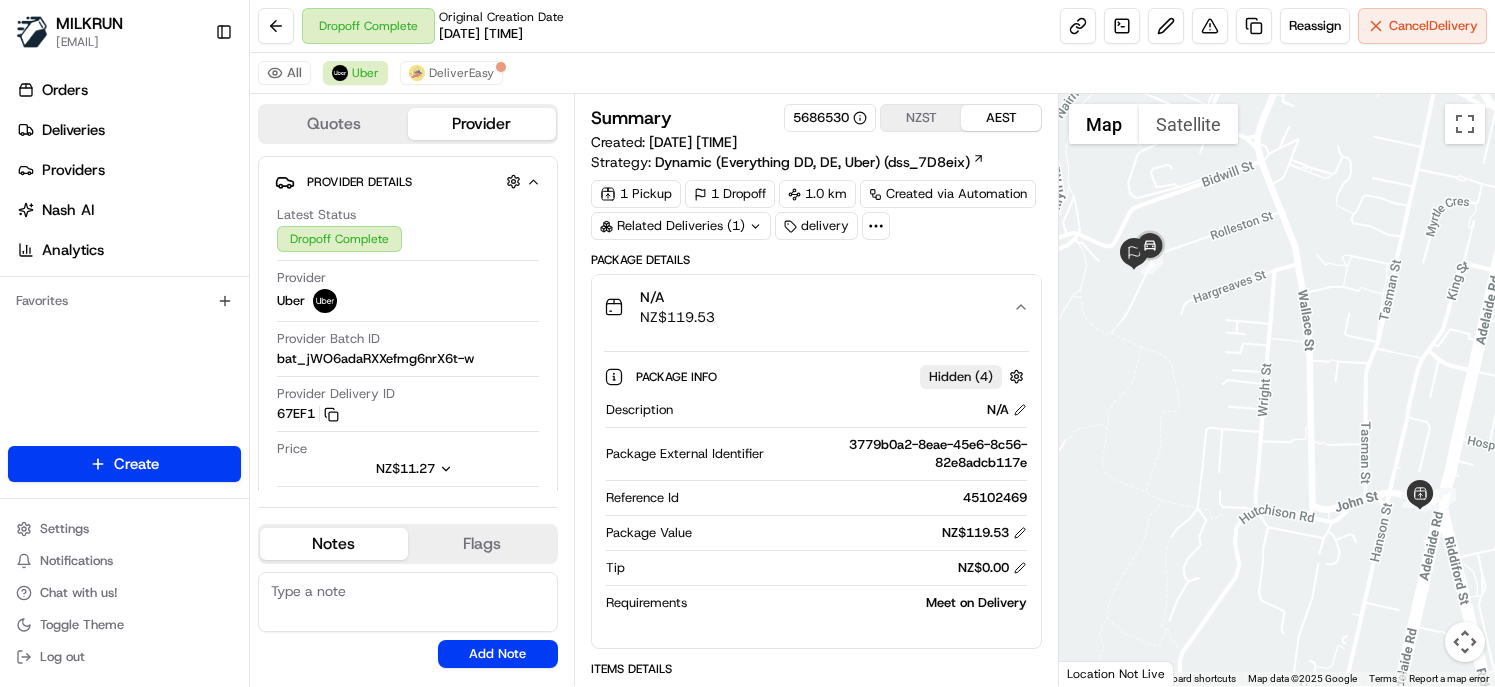 click on "Dropoff Complete Original Creation Date [DATE] [TIME] Reassign Cancel Delivery" at bounding box center (872, 26) 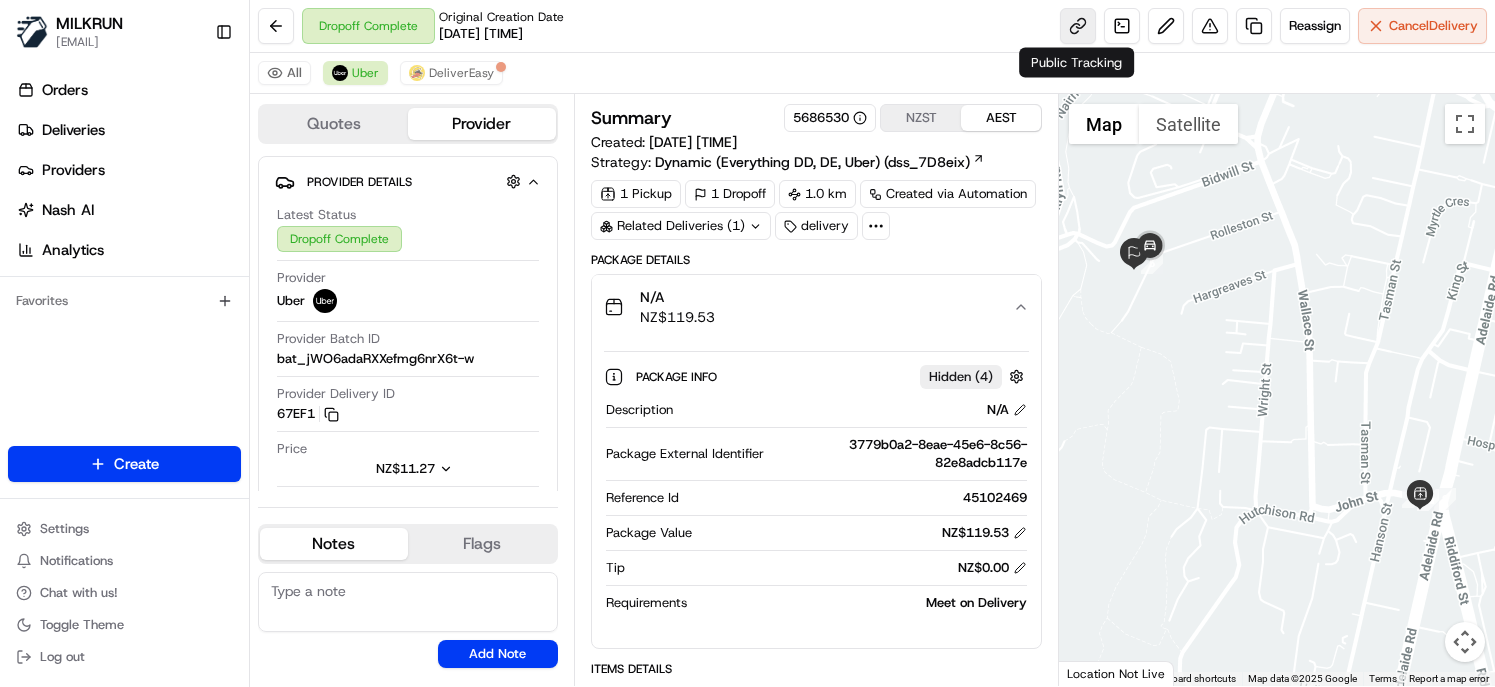 click at bounding box center (1078, 26) 